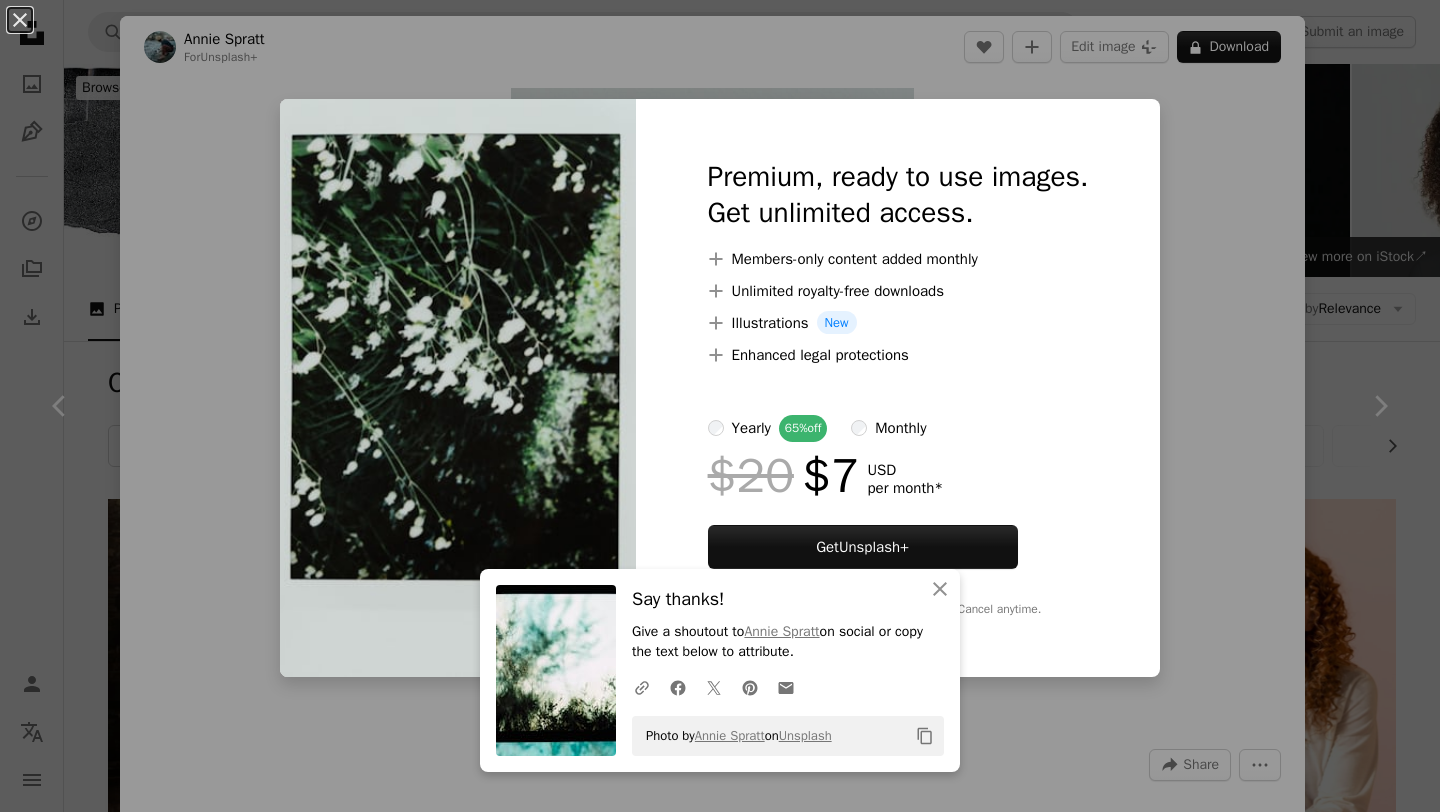 scroll, scrollTop: 11104, scrollLeft: 0, axis: vertical 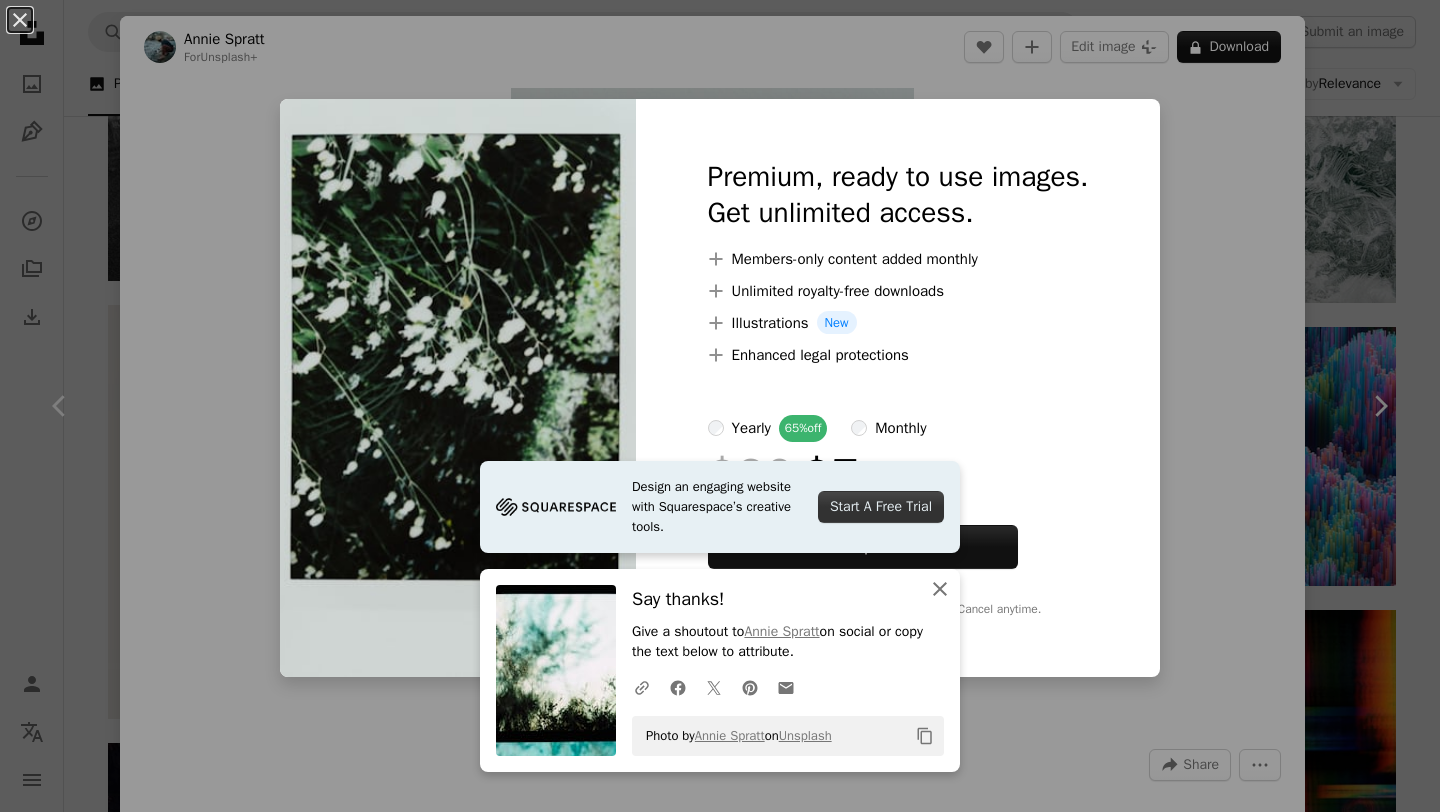 click on "An X shape" 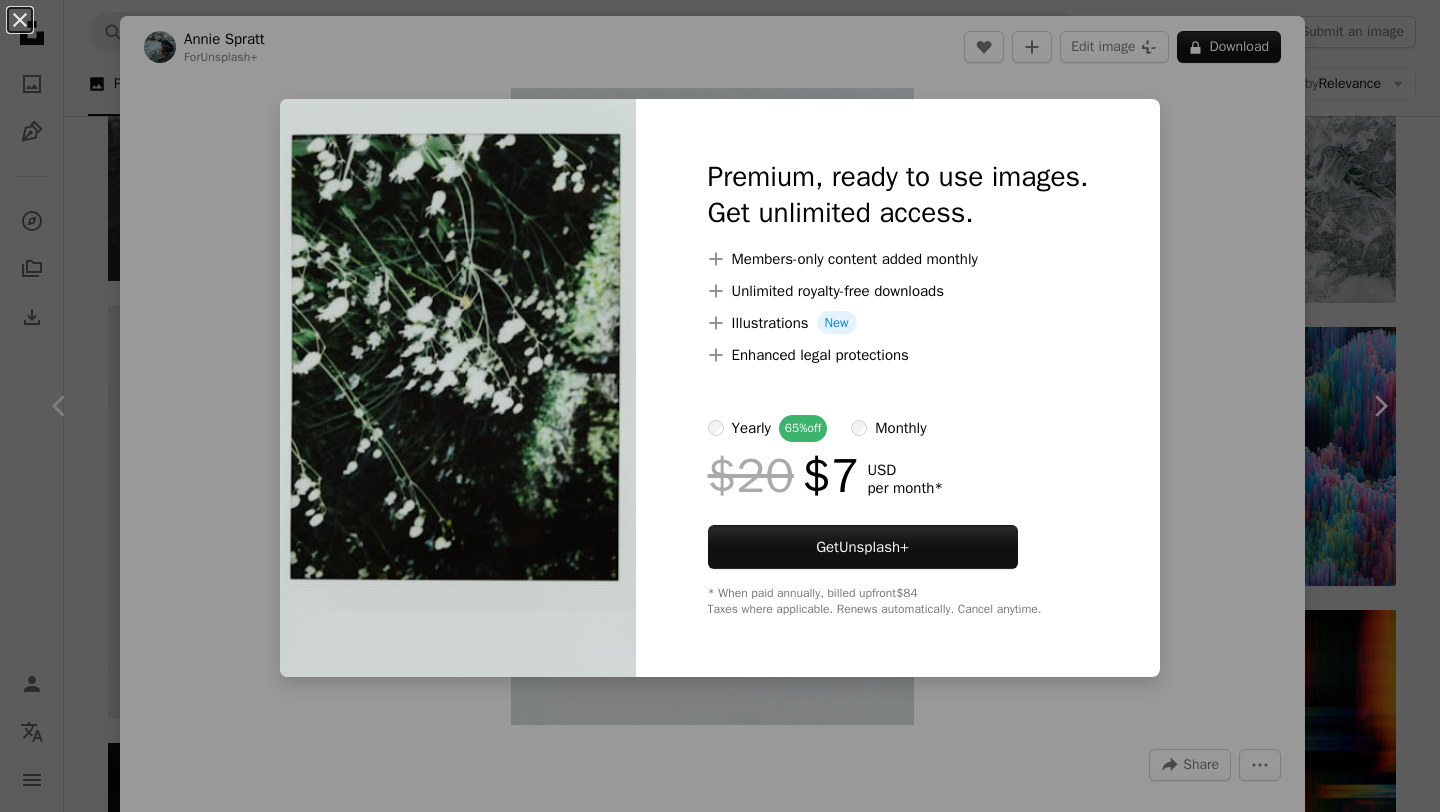 click on "An X shape Premium, ready to use images. Get unlimited access. A plus sign Members-only content added monthly A plus sign Unlimited royalty-free downloads A plus sign Illustrations  New A plus sign Enhanced legal protections yearly 65%  off monthly $20   $7 USD per month * Get  Unsplash+ * When paid annually, billed upfront  $84 Taxes where applicable. Renews automatically. Cancel anytime." at bounding box center (720, 406) 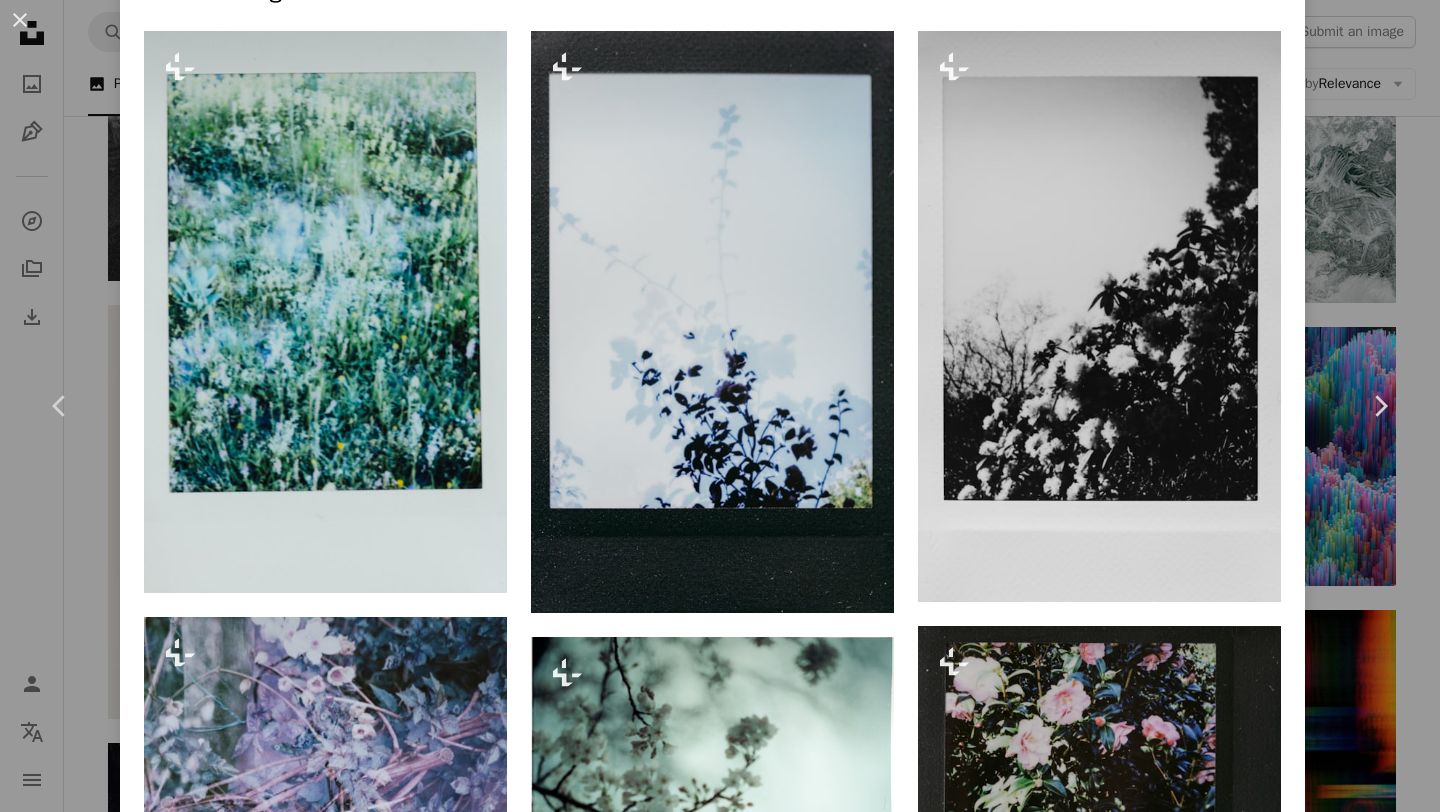 scroll, scrollTop: 1516, scrollLeft: 0, axis: vertical 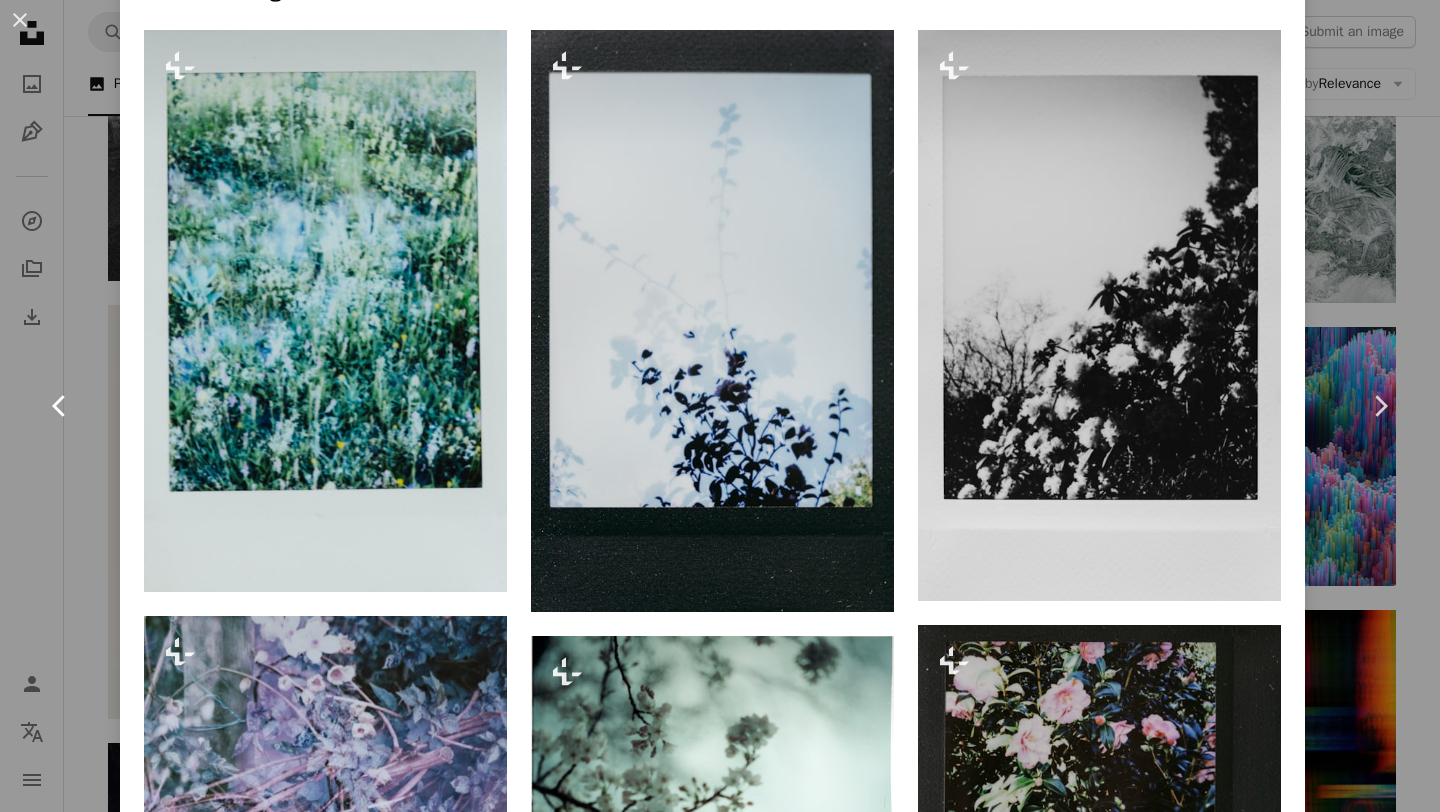 click on "Chevron left" at bounding box center (60, 406) 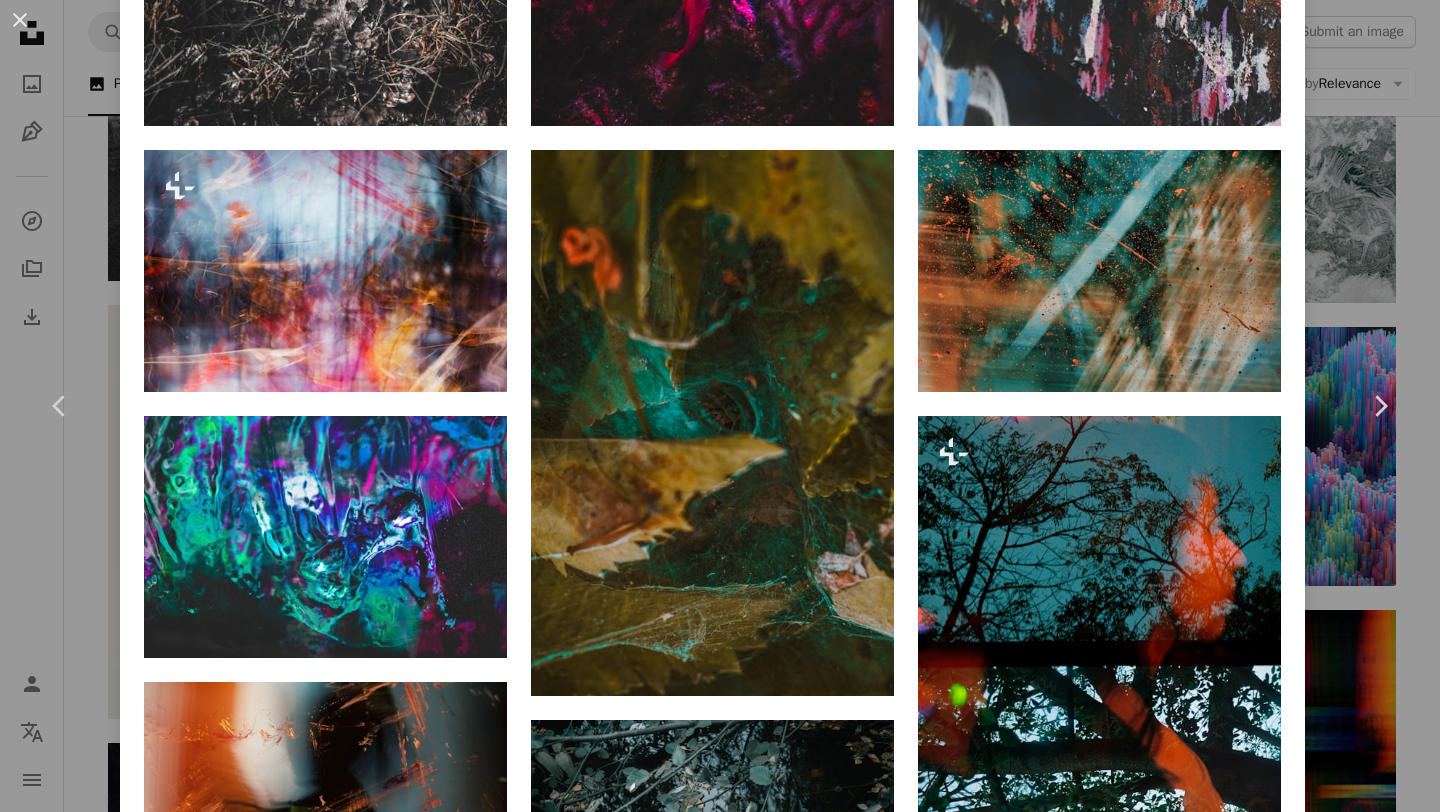 scroll, scrollTop: 0, scrollLeft: 0, axis: both 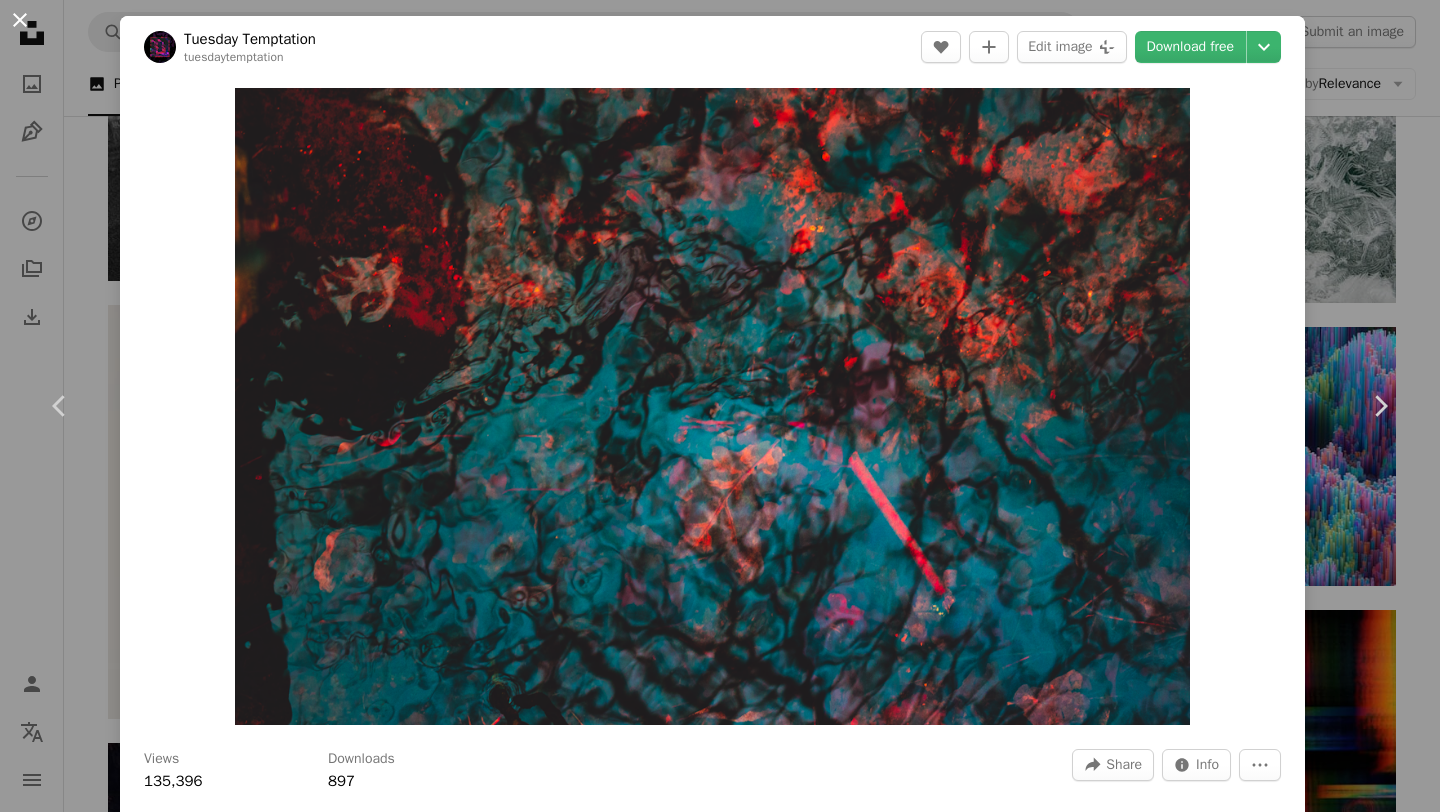 click on "An X shape" at bounding box center [20, 20] 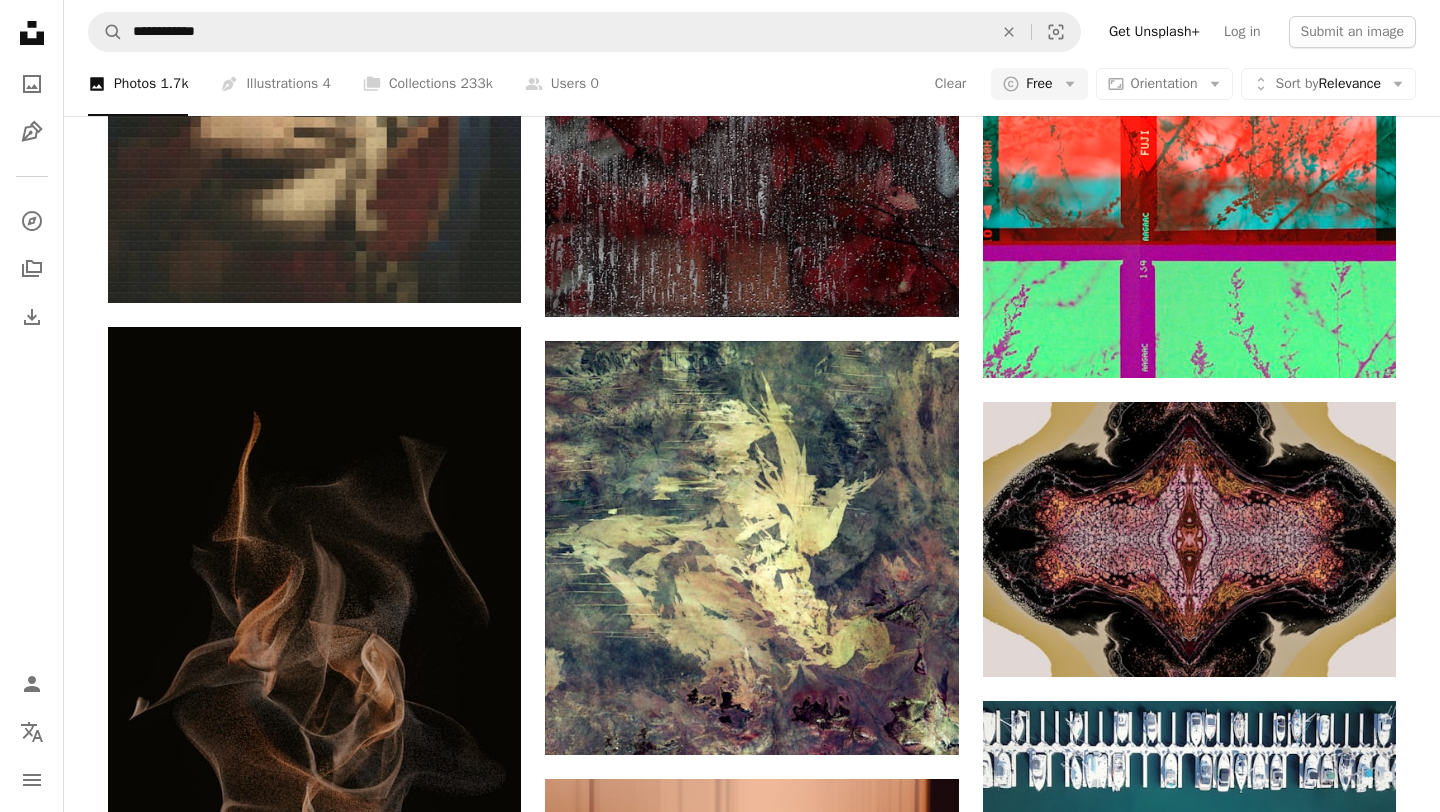 scroll, scrollTop: 9861, scrollLeft: 0, axis: vertical 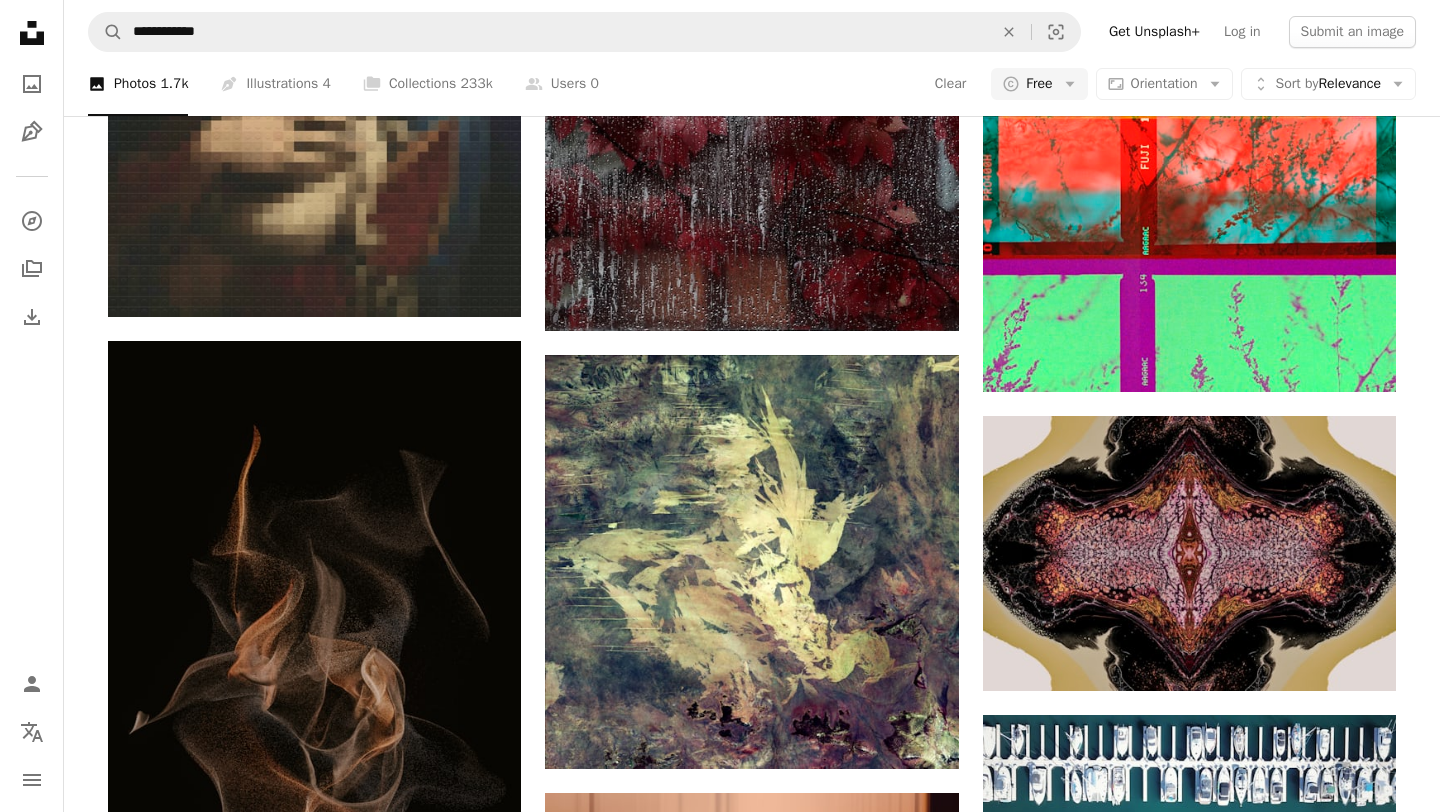 click at bounding box center (314, 1404) 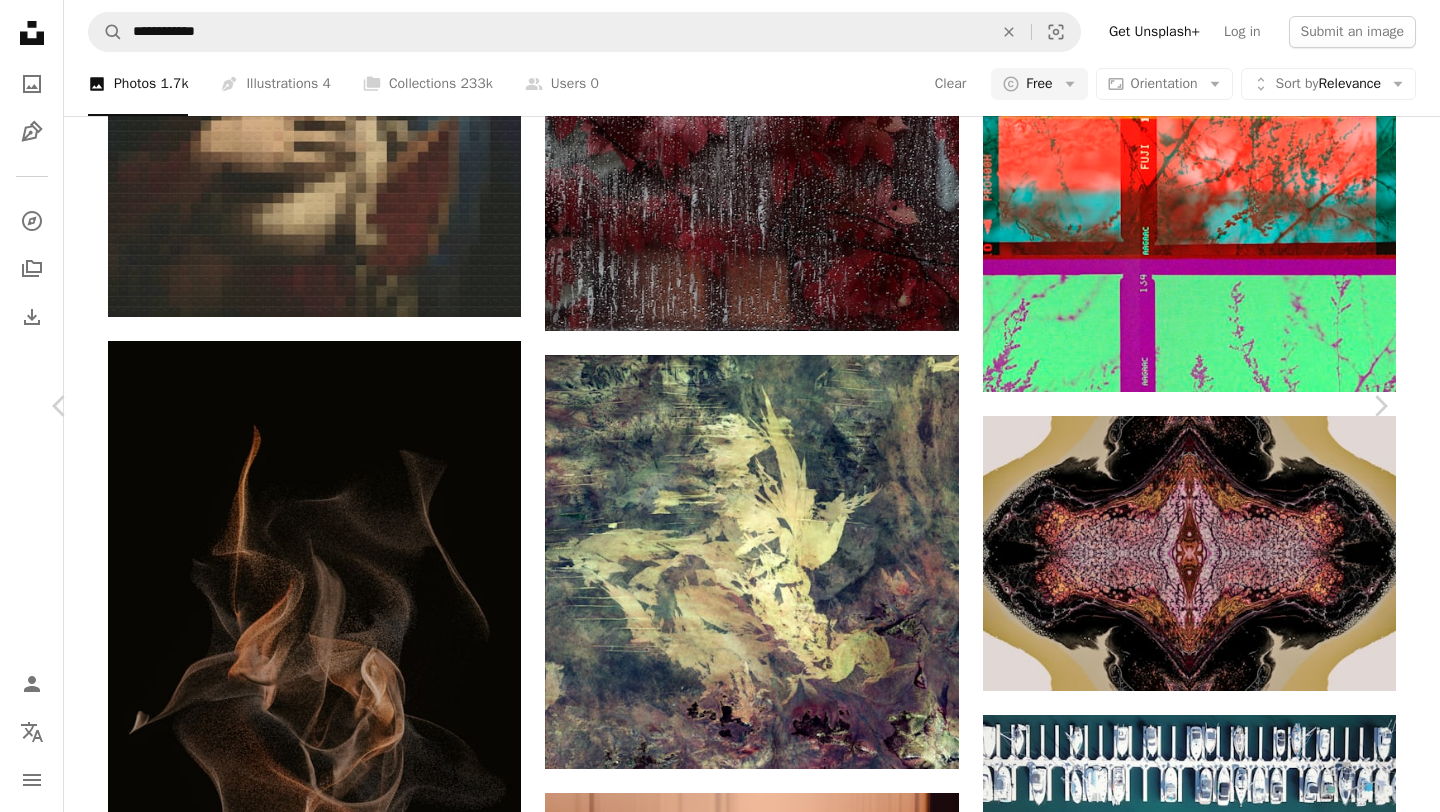 scroll, scrollTop: 6503, scrollLeft: 0, axis: vertical 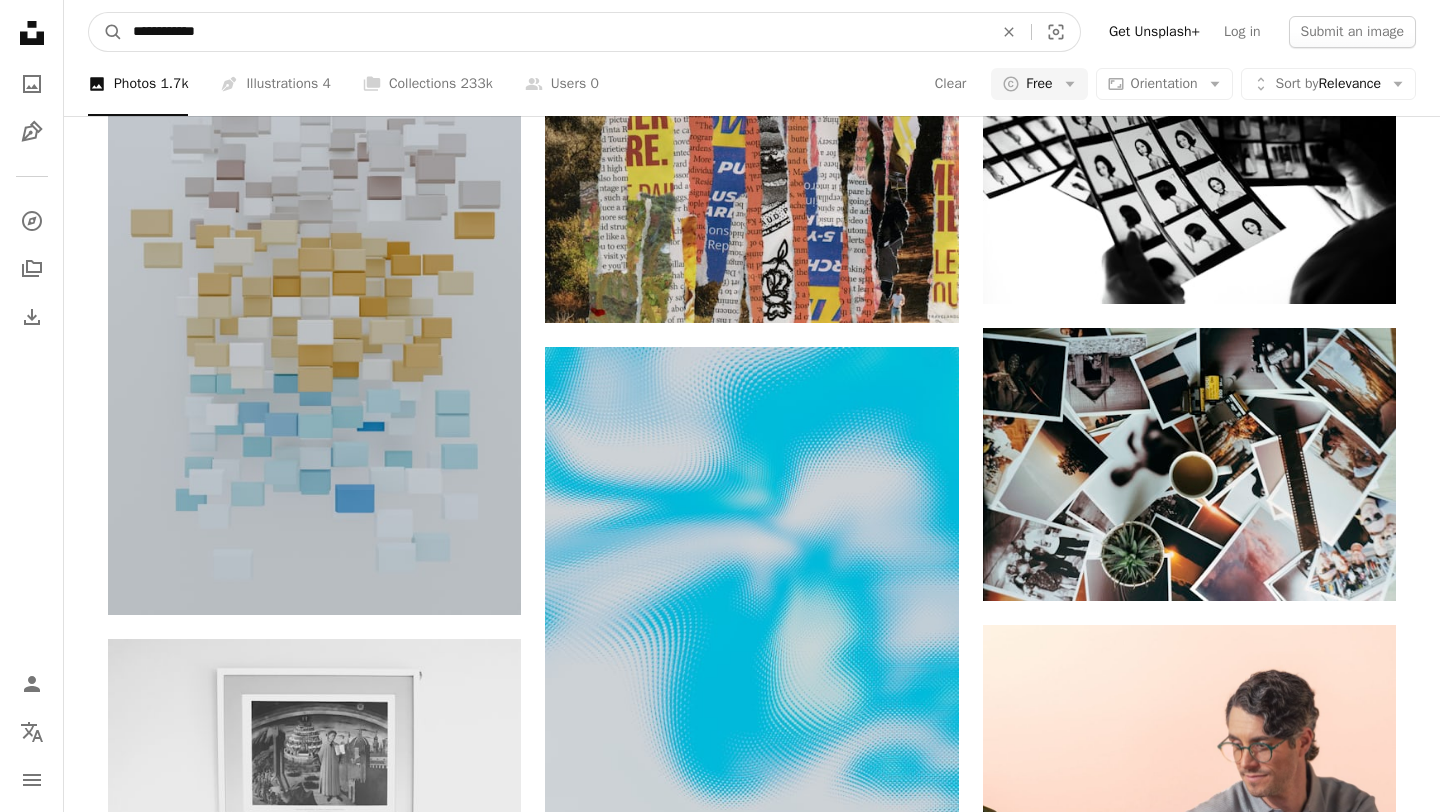 click on "**********" at bounding box center (555, 32) 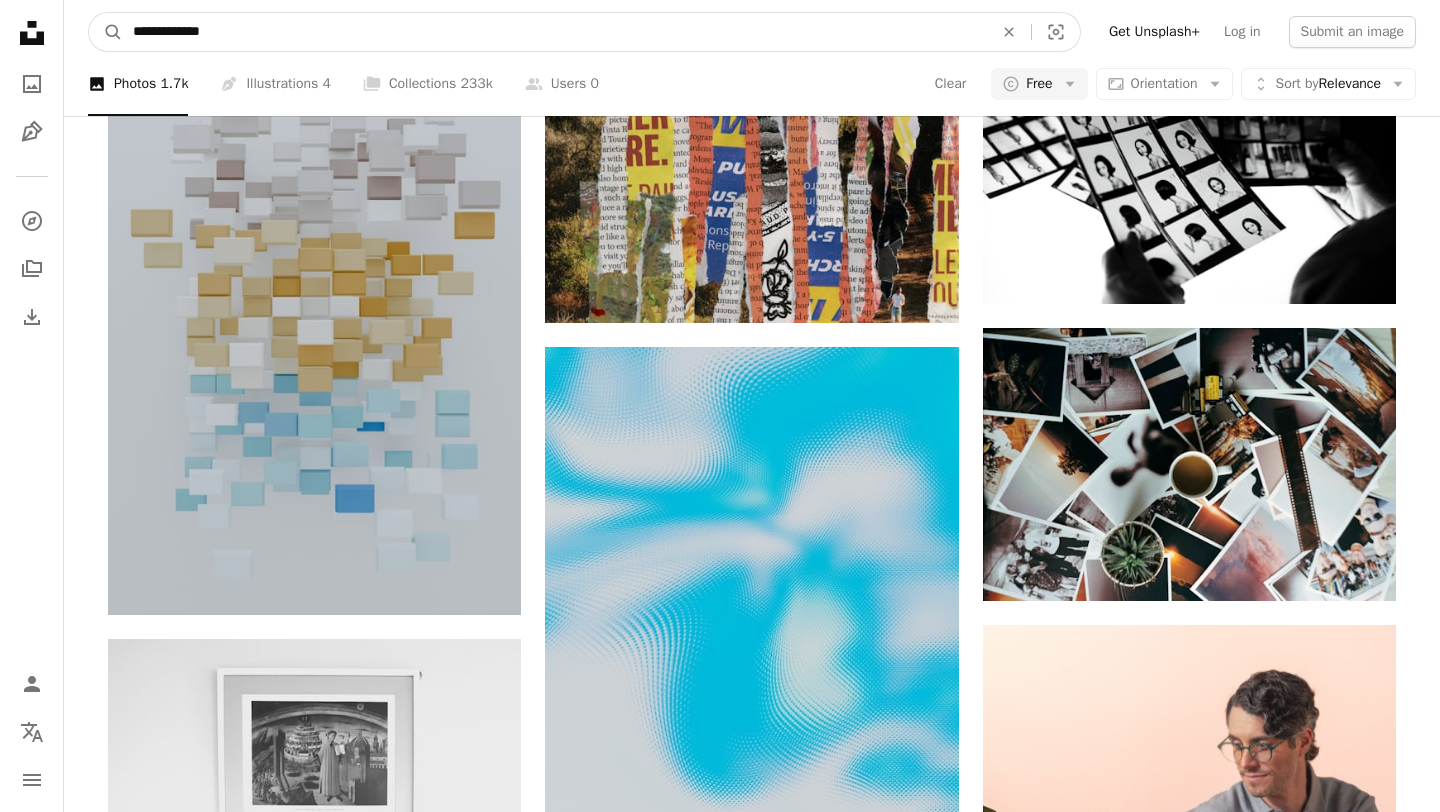 type on "**********" 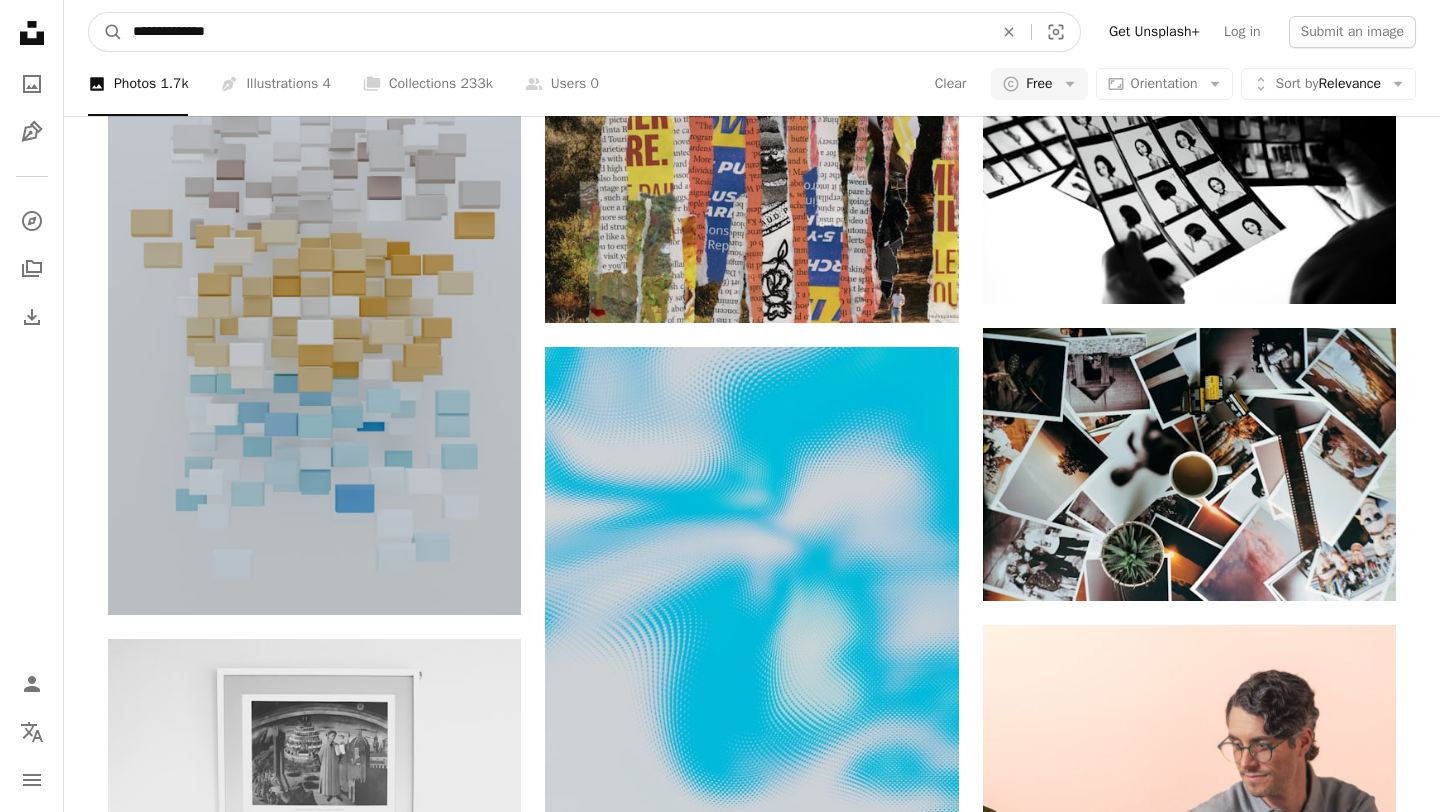 click on "A magnifying glass" at bounding box center (106, 32) 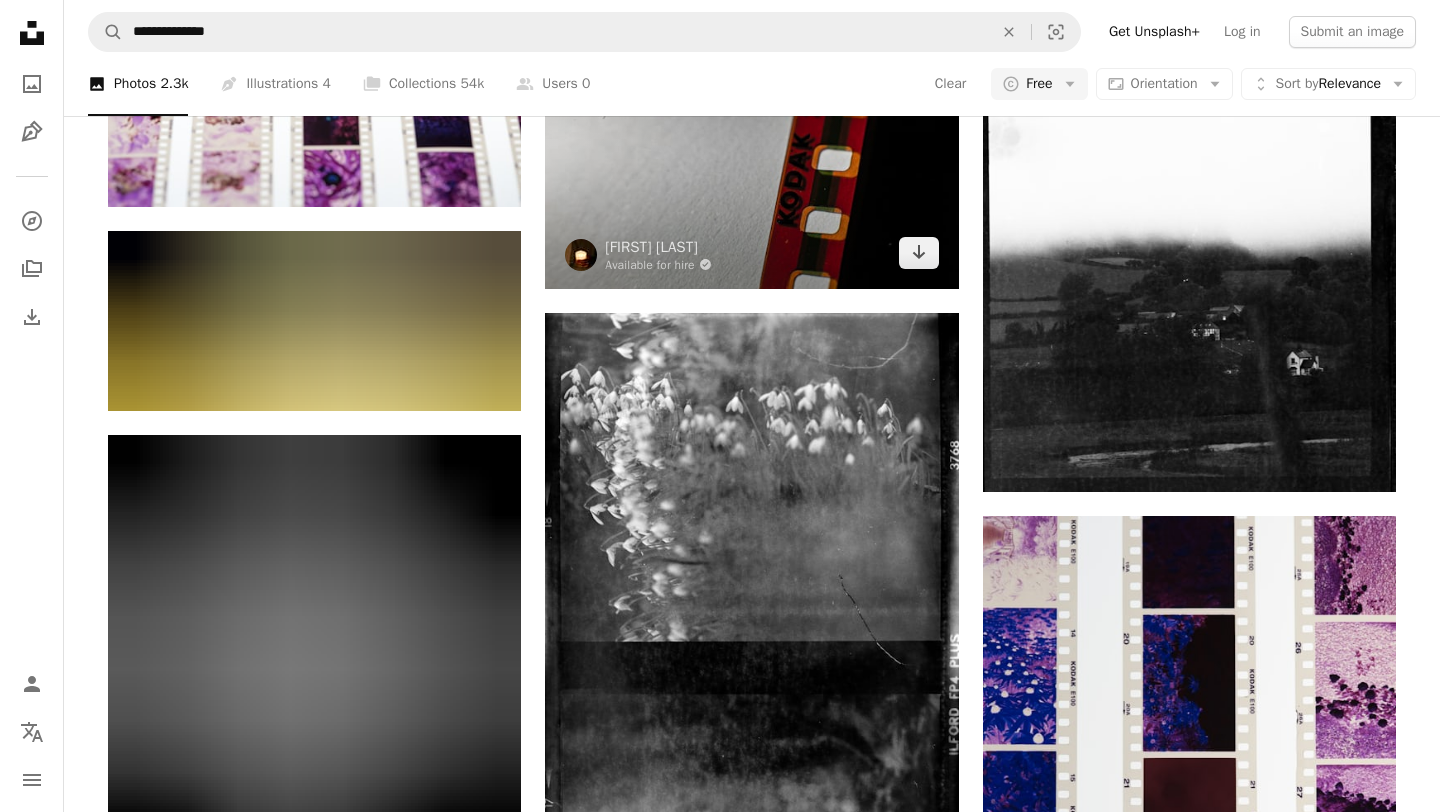 scroll, scrollTop: 1741, scrollLeft: 0, axis: vertical 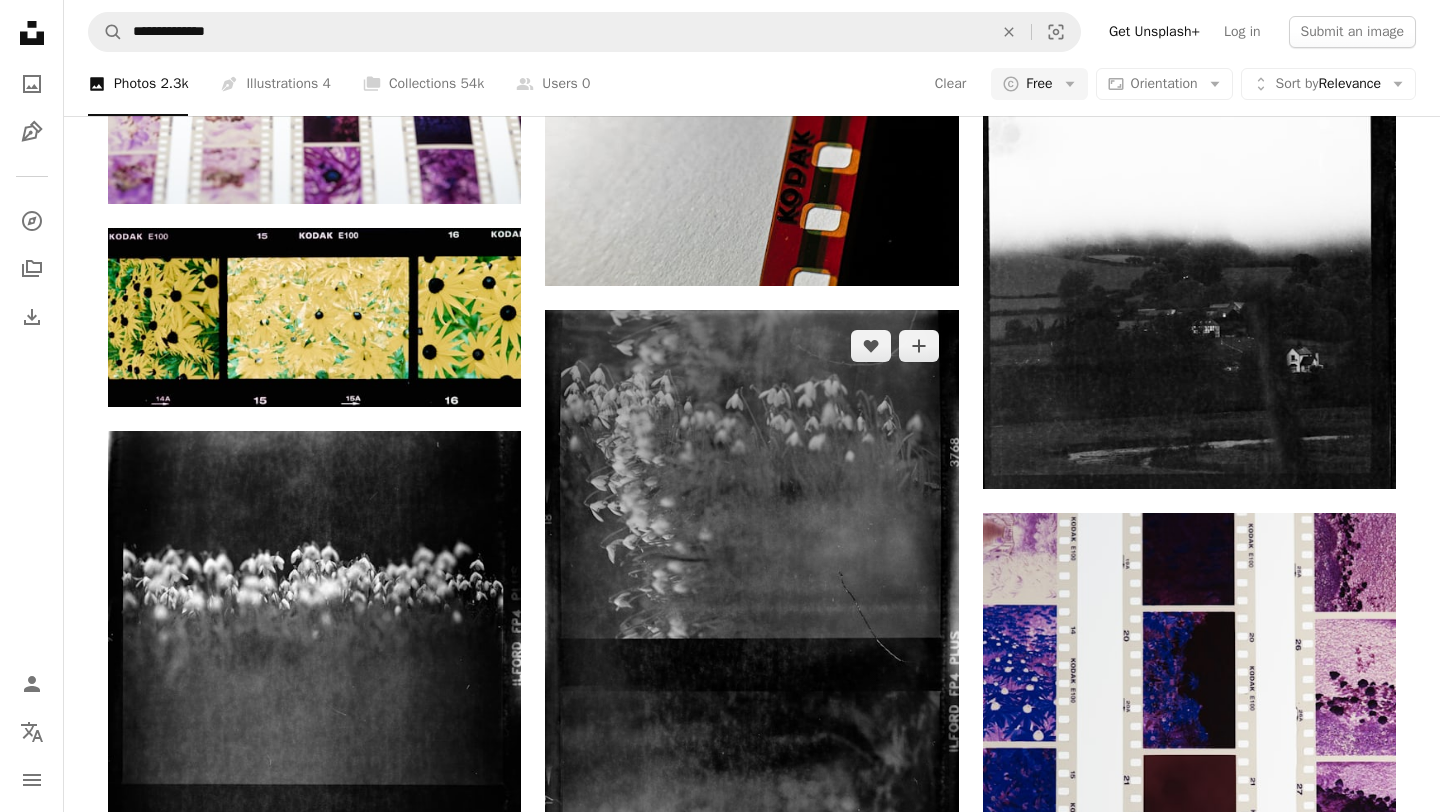 click at bounding box center [751, 657] 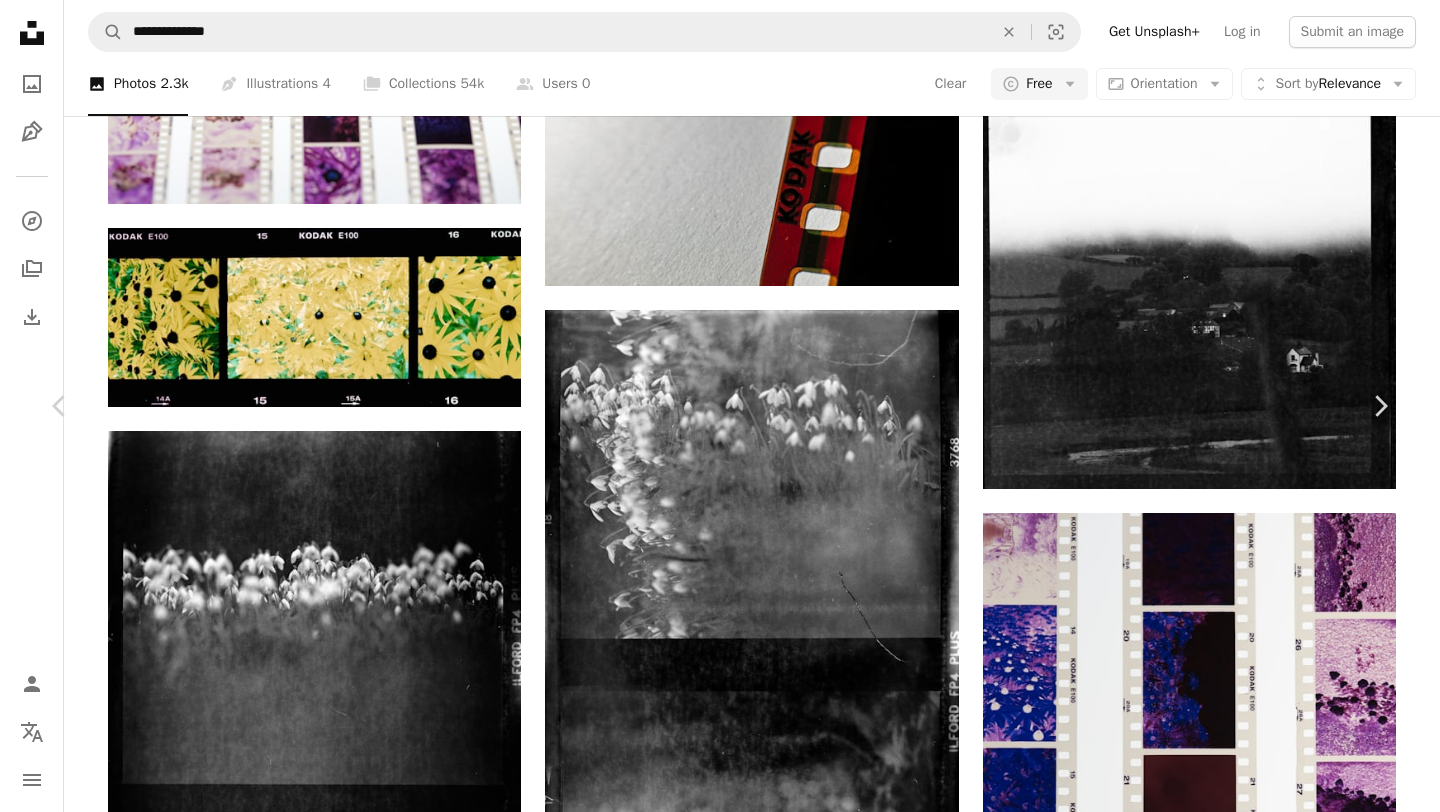 click on "Download free" at bounding box center [1191, 4047] 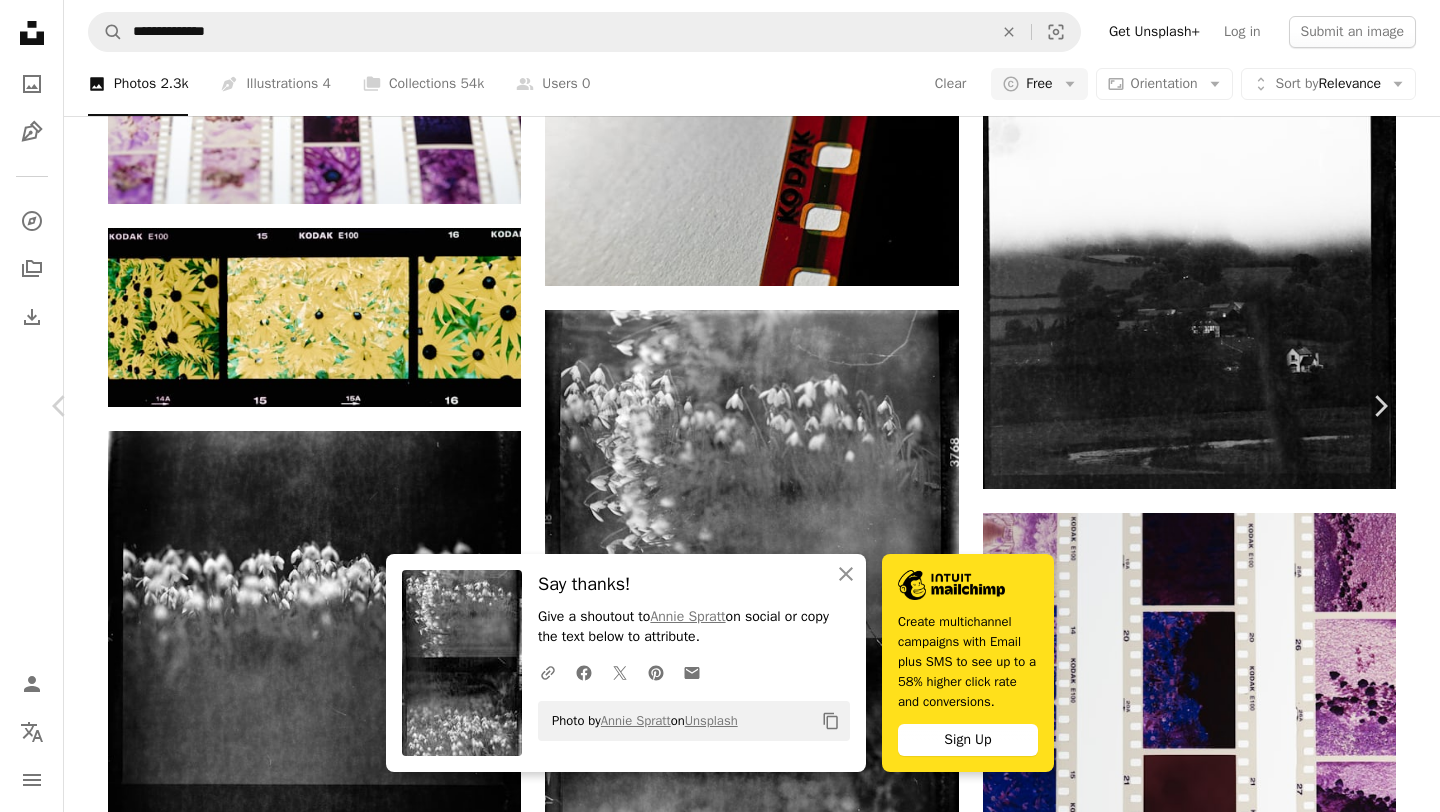 click on "Photo by [NAME] on Unsplash Copy content Create multichannel campaigns with Email plus SMS to see up to a 58% higher click rate and conversions. Sign Up [NAME] [NAME] A heart A plus sign Edit image Plus sign for Unsplash+ Download free Chevron down Zoom in Views 111,814 Downloads 611 A forward-right arrow Share Info icon Info More Actions Calendar outlined Published on January 25, 2021 Camera RICOH IMAGING COMPANY, LTD., PENTAX 645Z Safety Free to use under the Unsplash License film photography negatives expired film flower black animal bird plant grey blossom Free images Browse premium related images on iStock | Save 20% with code UNSPLASH20 View more on iStock ↗ Related images A heart A plus sign [NAME] Arrow pointing down" at bounding box center (720, 4406) 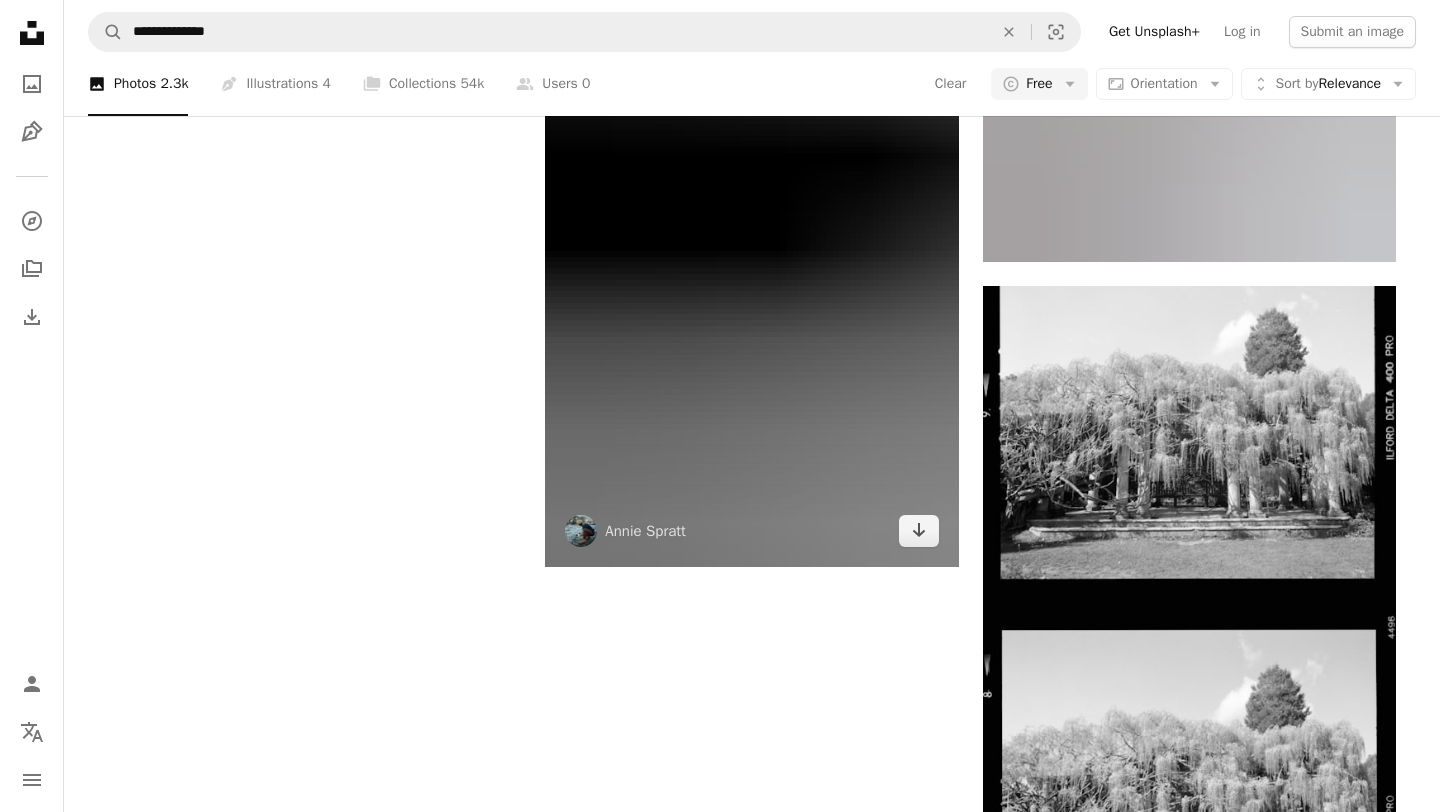 scroll, scrollTop: 3862, scrollLeft: 0, axis: vertical 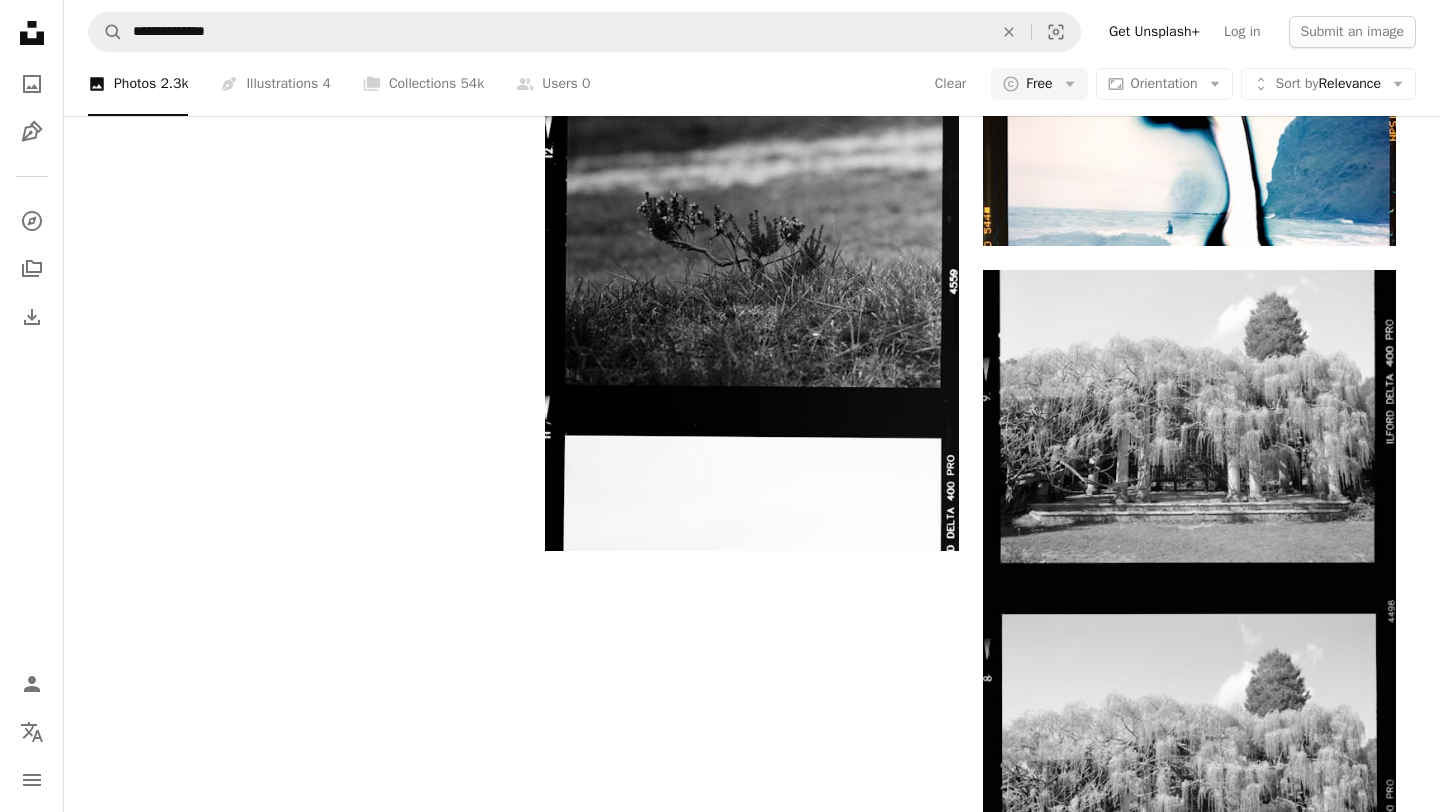 click on "Load more" at bounding box center [752, 1616] 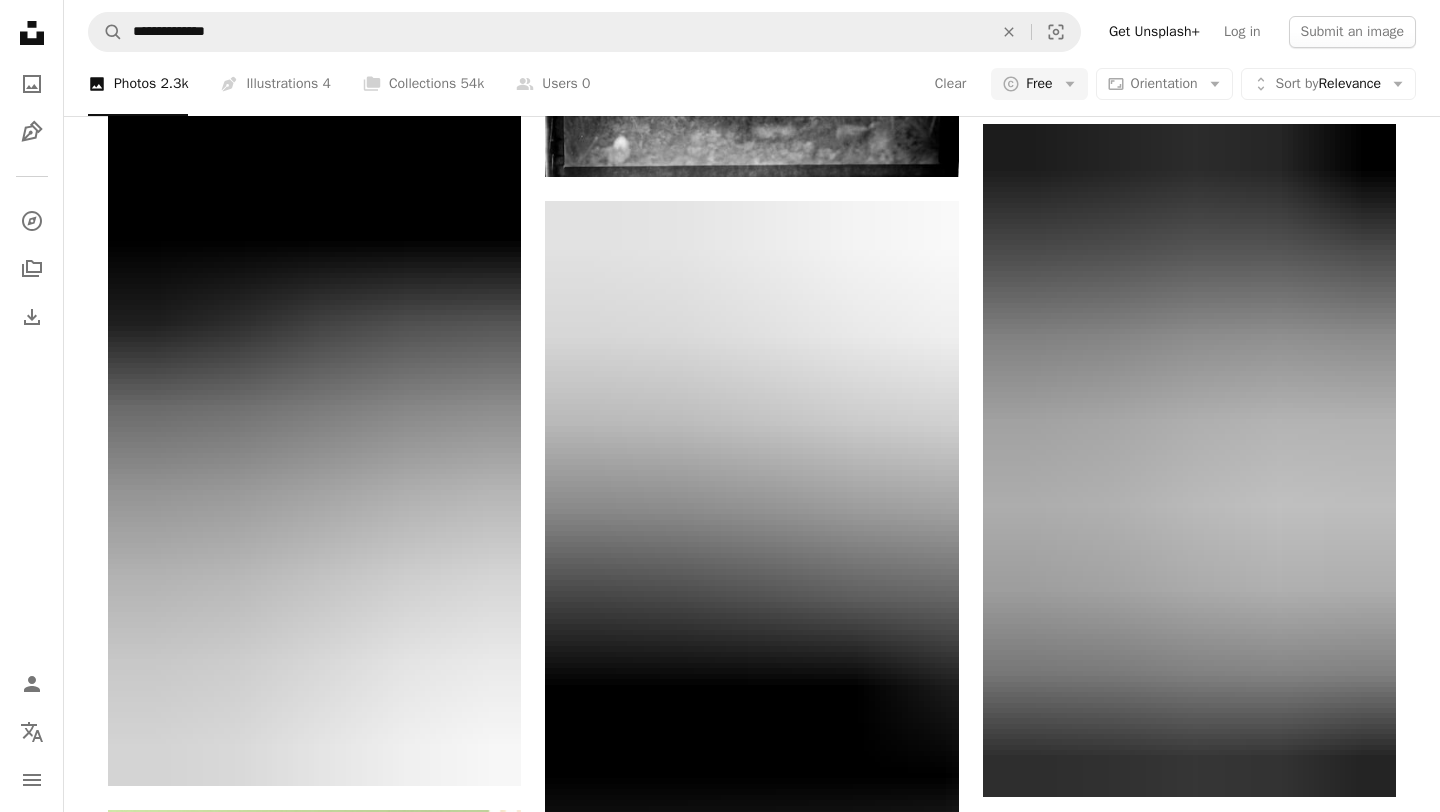 scroll, scrollTop: 5332, scrollLeft: 0, axis: vertical 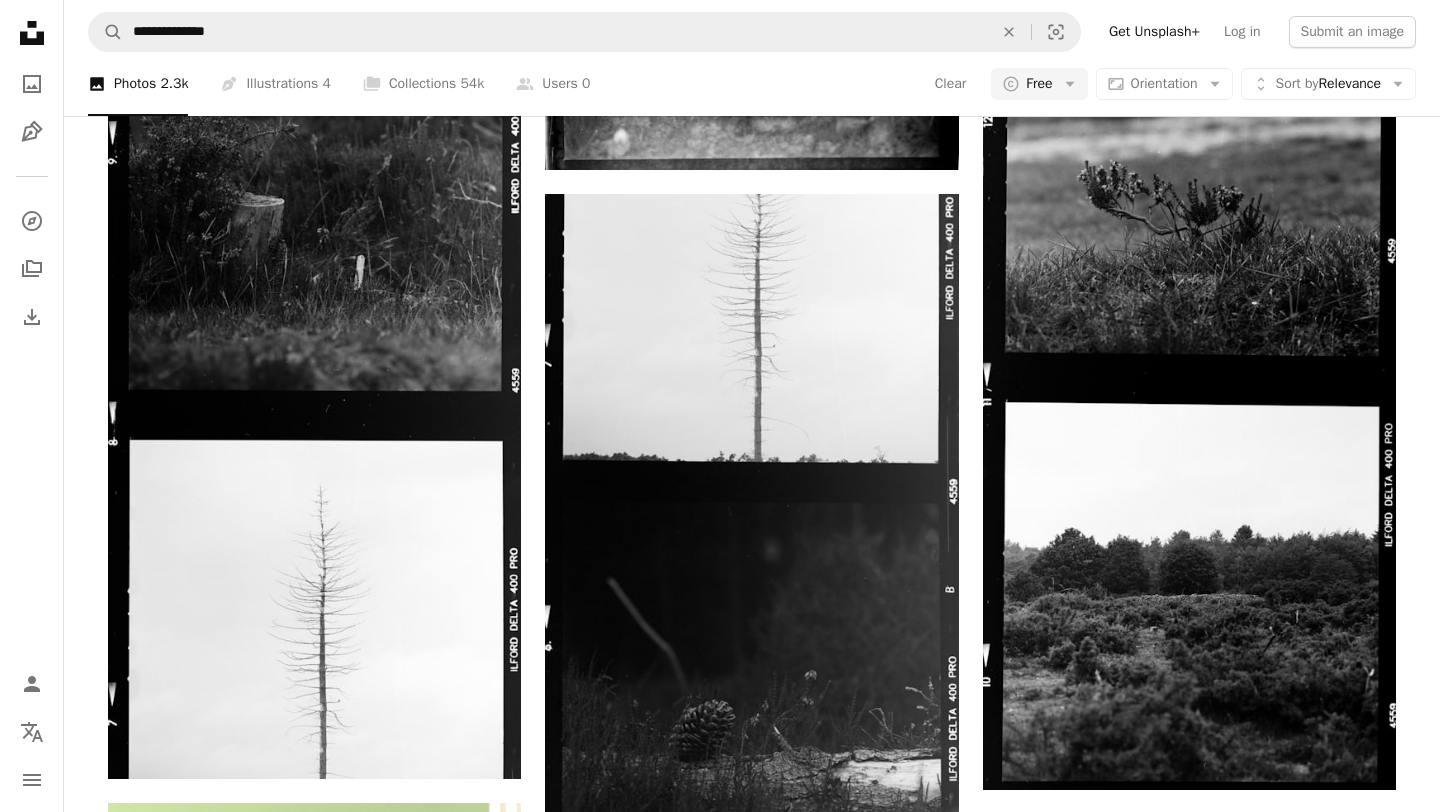click at bounding box center [1189, 1201] 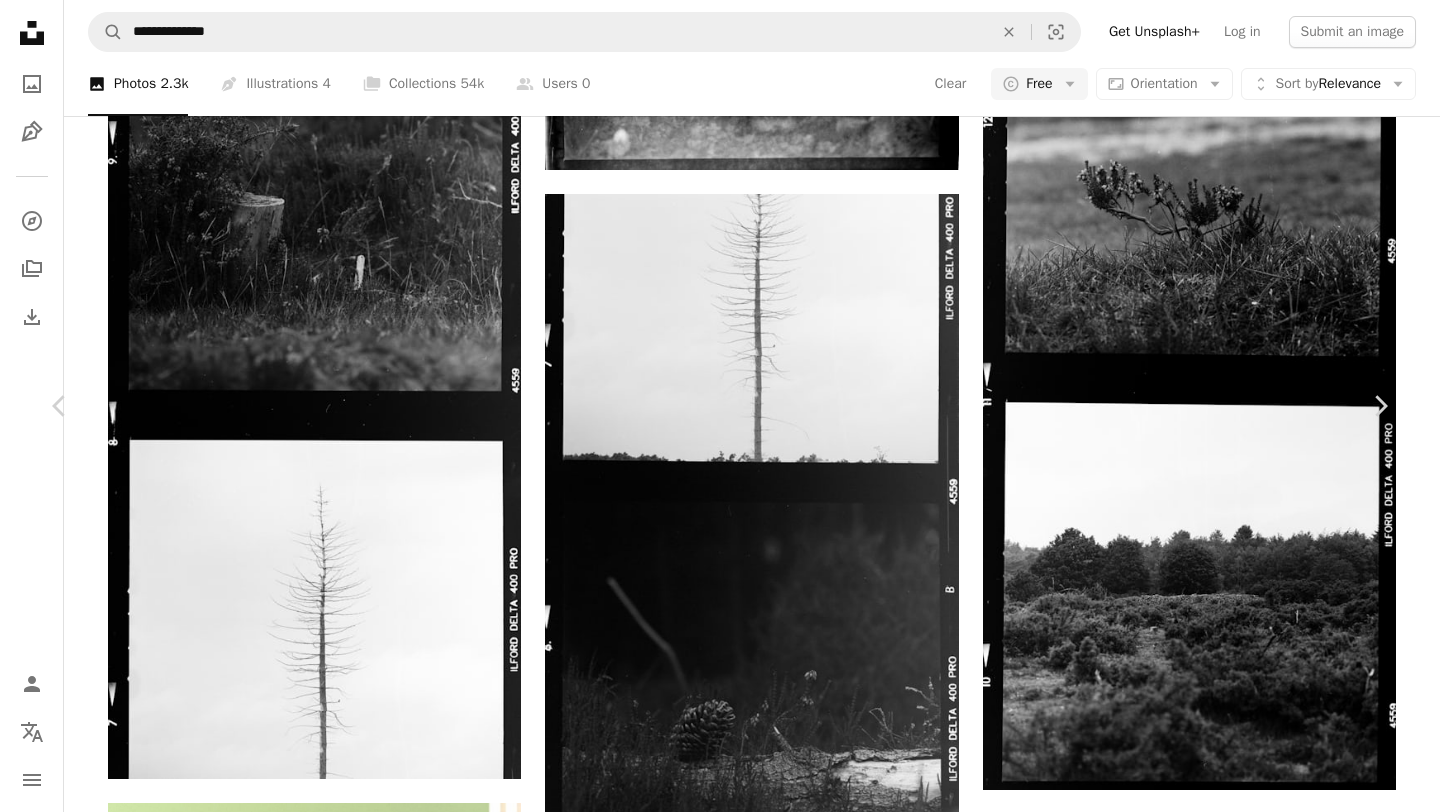 click on "Download free" at bounding box center [1191, 3684] 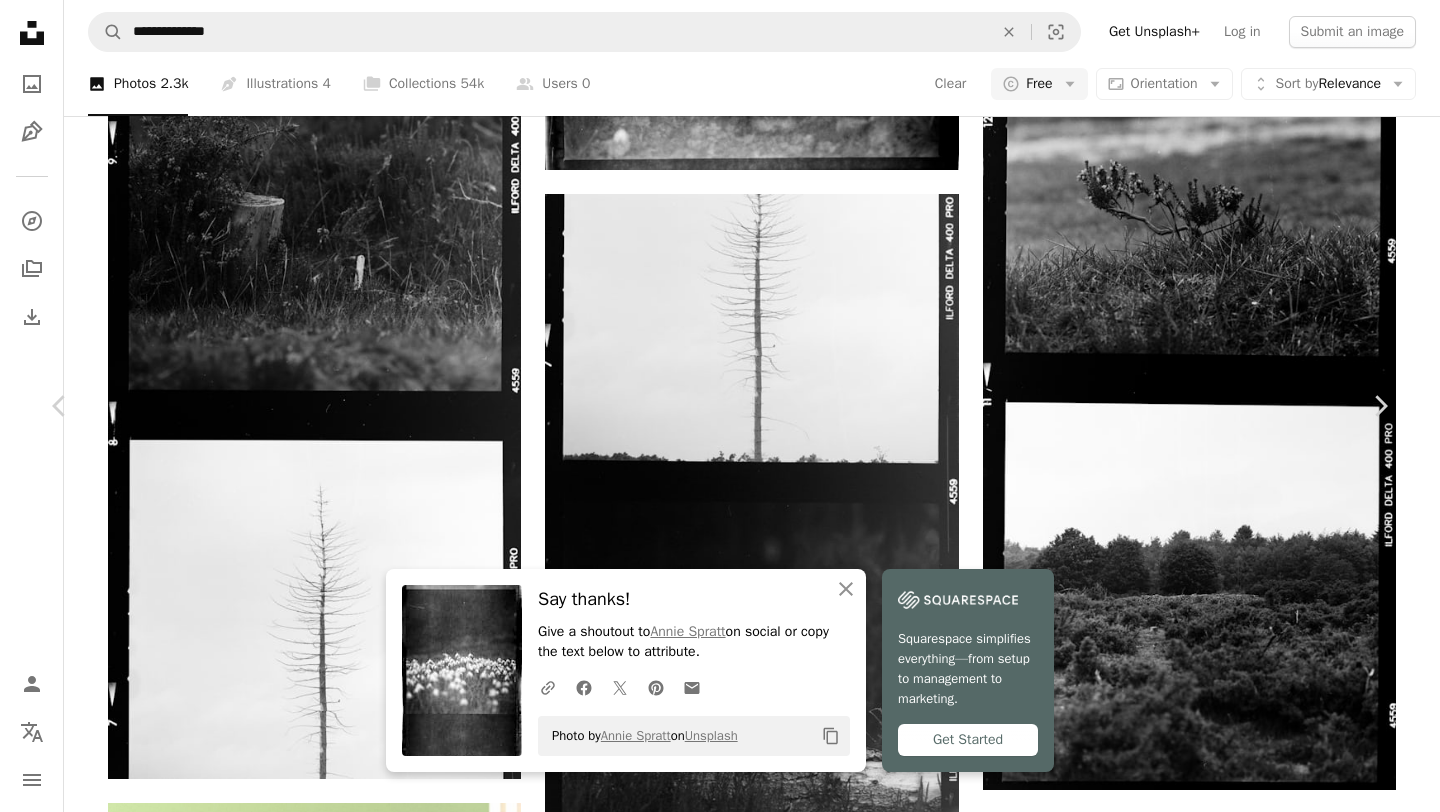 click on "Photo by [NAME] on Unsplash Copy content Squarespace simplifies everything—from setup to management to marketing. Get Started [NAME] [NAME] A heart A plus sign Edit image Plus sign for Unsplash+ Download free Chevron down Zoom in Views 59,860 Downloads 441 A forward-right arrow Share Info icon Info More Actions Calendar outlined Published on January 25, 2021 Camera RICOH IMAGING COMPANY, LTD., PENTAX 645Z Safety Free to use under the Unsplash License film photography negatives expired film flower animal bird plant light grey blossom sunlight flare Free images Browse premium related images on iStock | Save 20% with code UNSPLASH20 View more on iStock ↗ Related images A heart A plus sign [NAME] Arrow pointing down A heart For" at bounding box center (720, 4043) 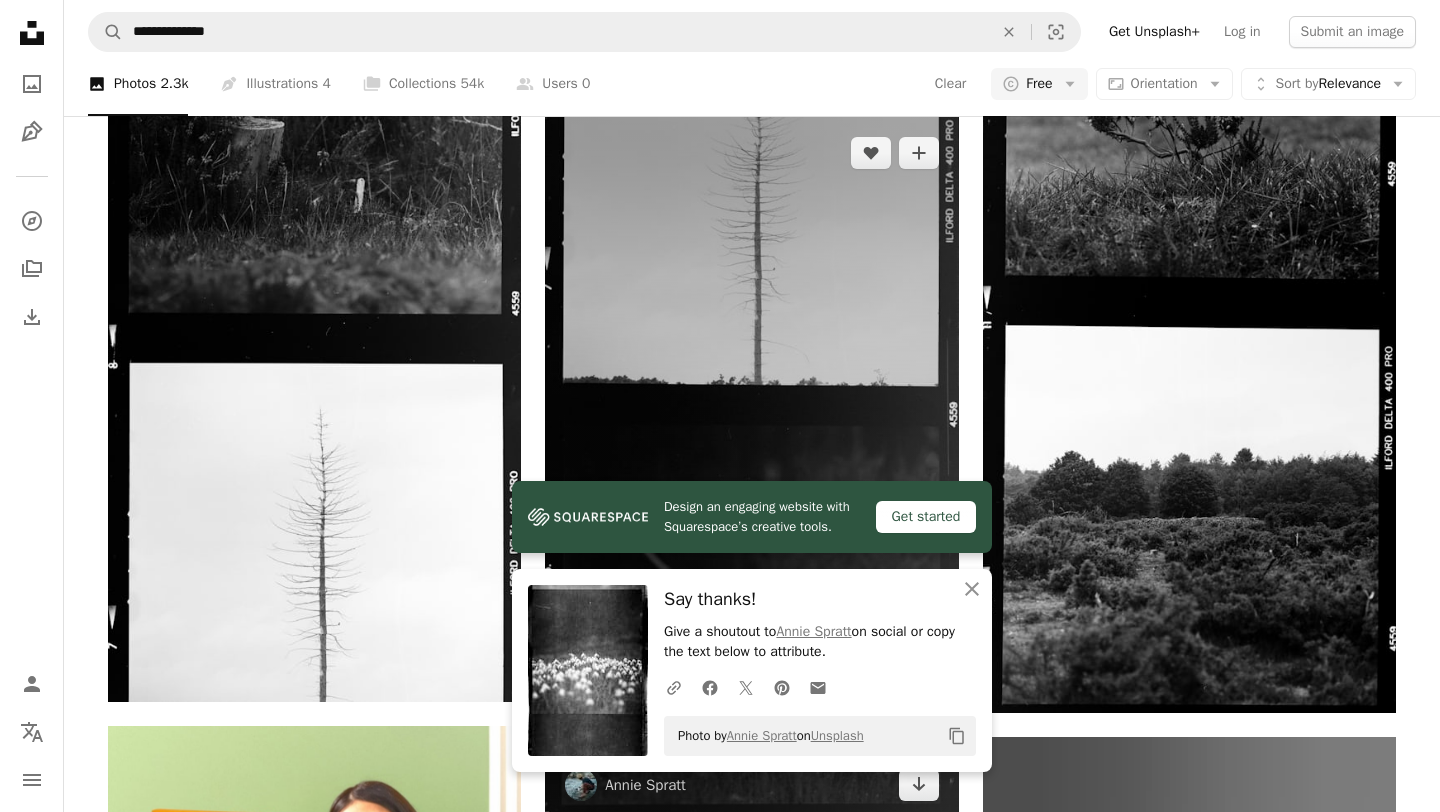 scroll, scrollTop: 5429, scrollLeft: 0, axis: vertical 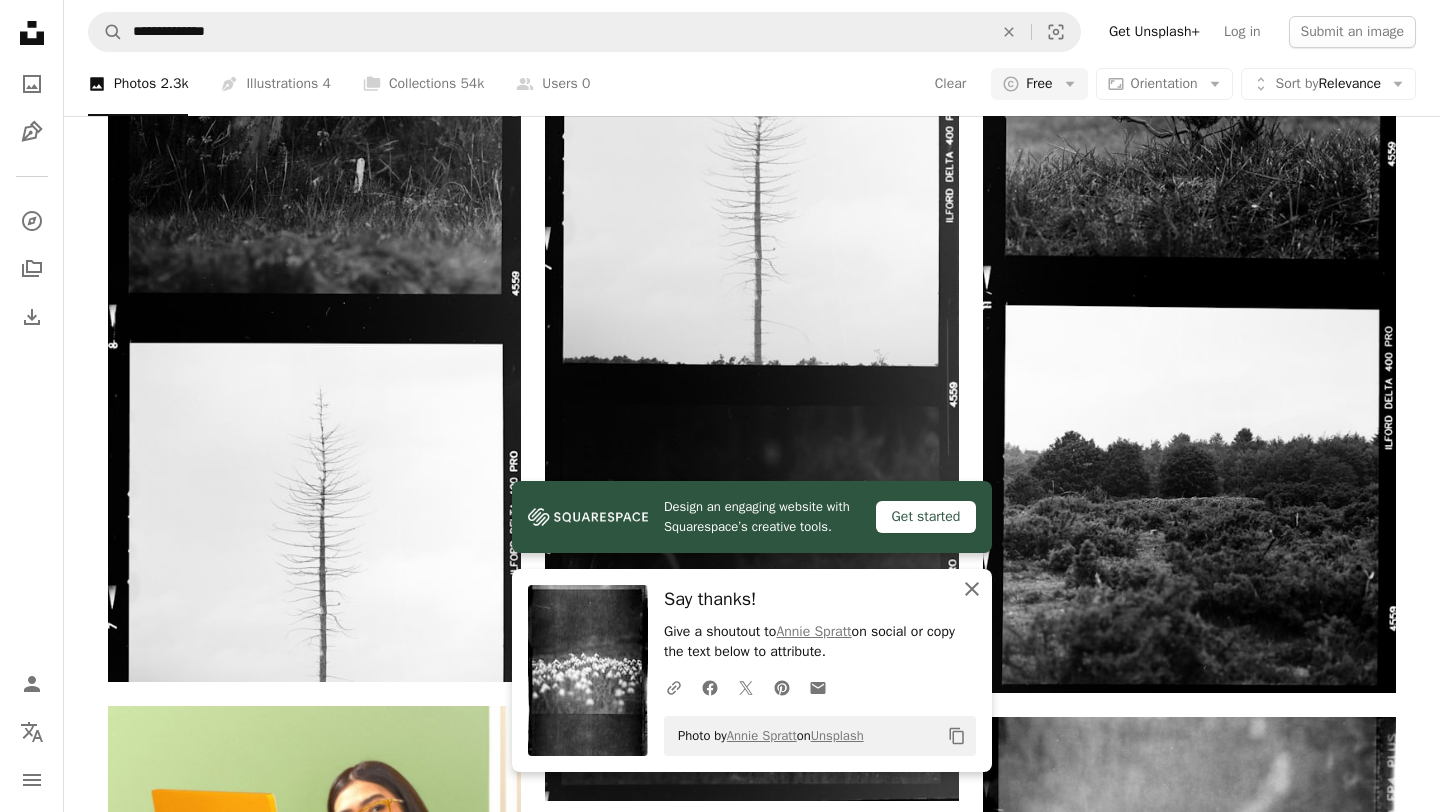 click on "An X shape" 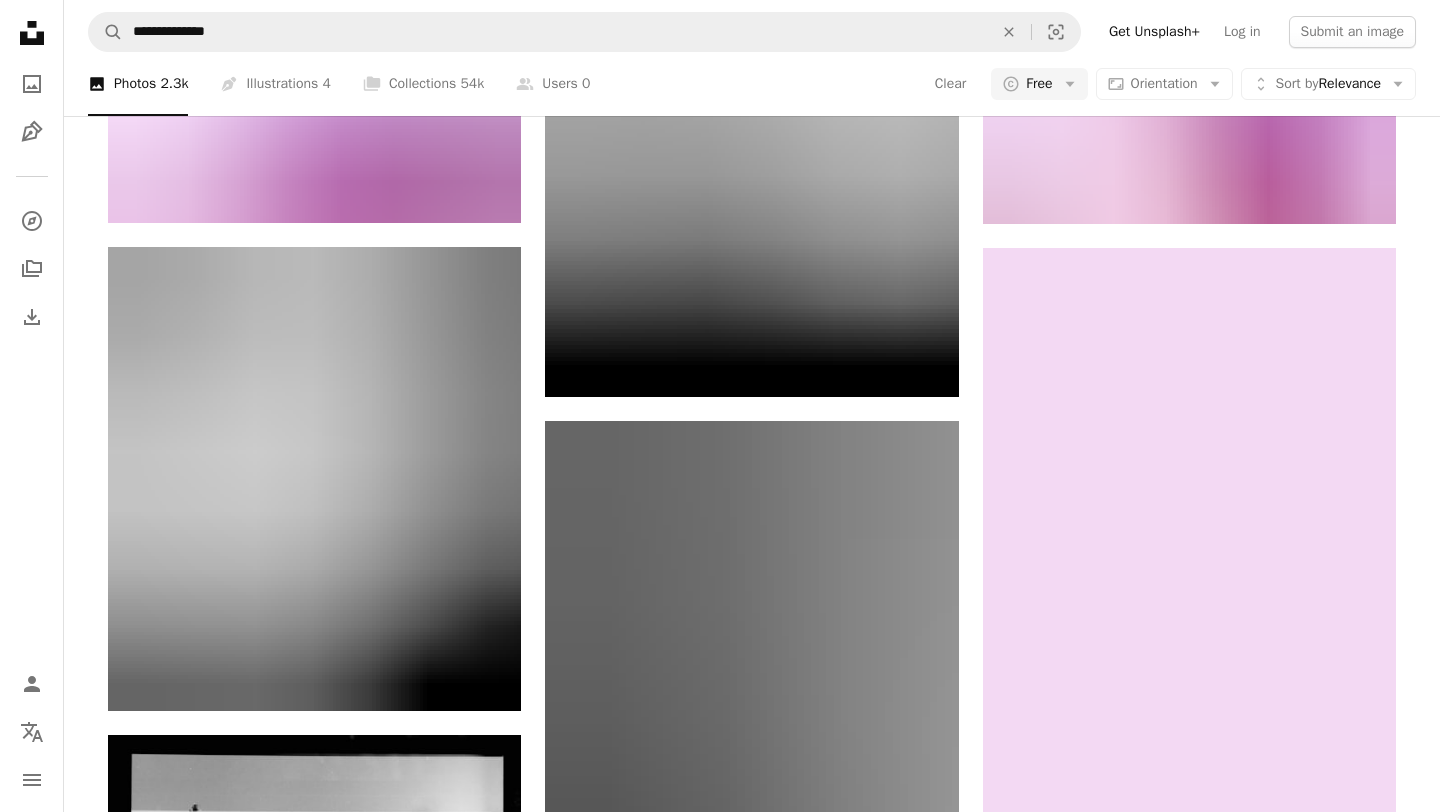scroll, scrollTop: 12378, scrollLeft: 0, axis: vertical 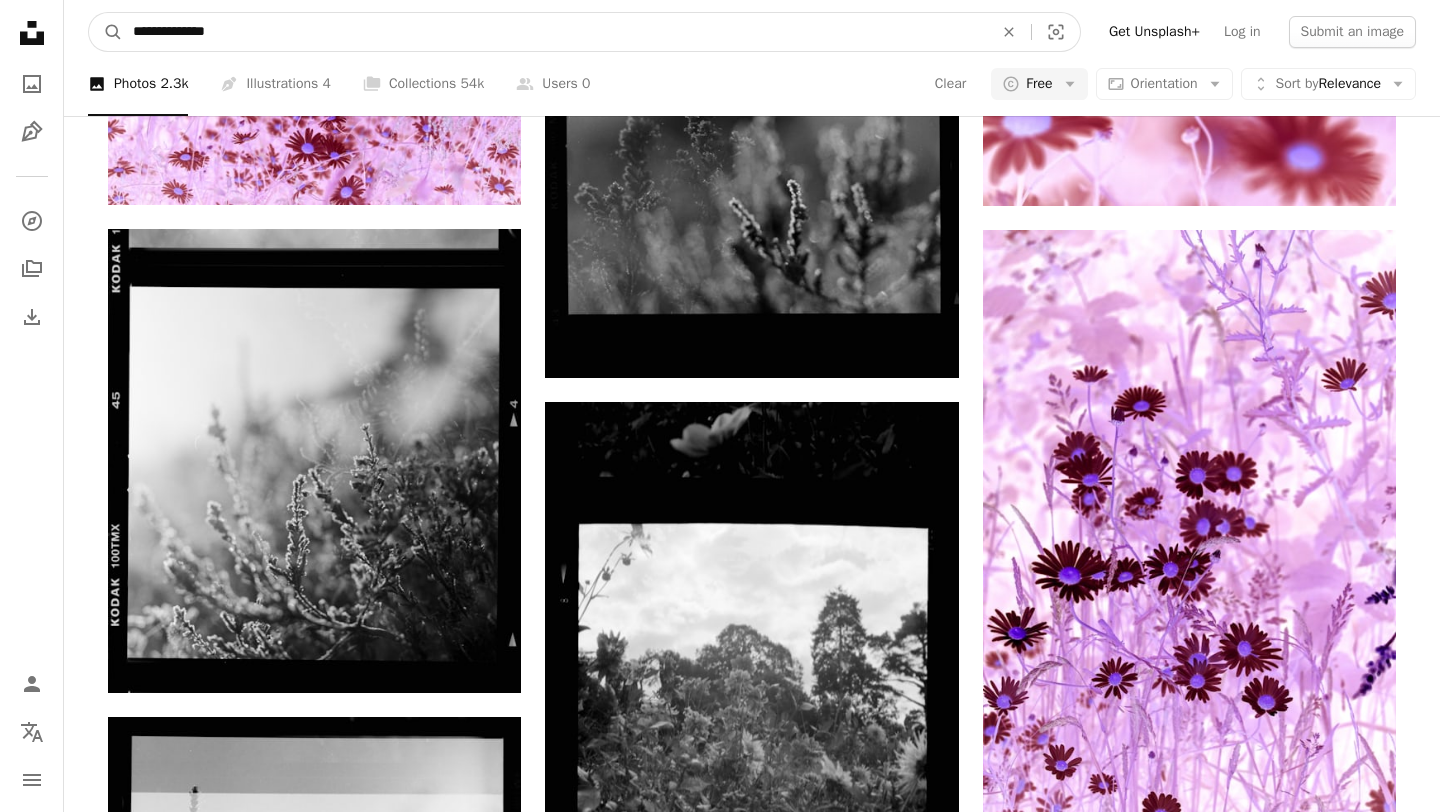 click on "**********" at bounding box center (555, 32) 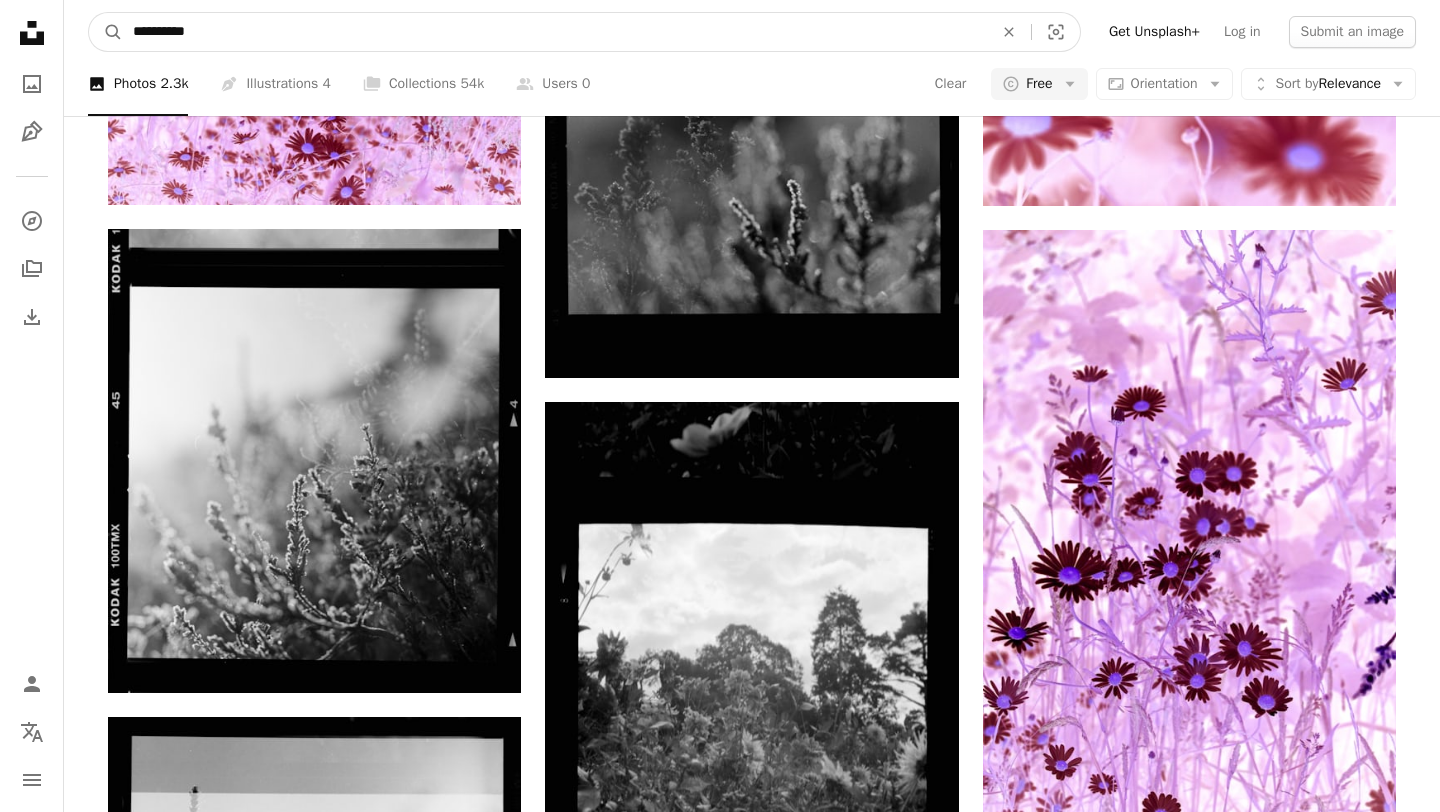 type on "**********" 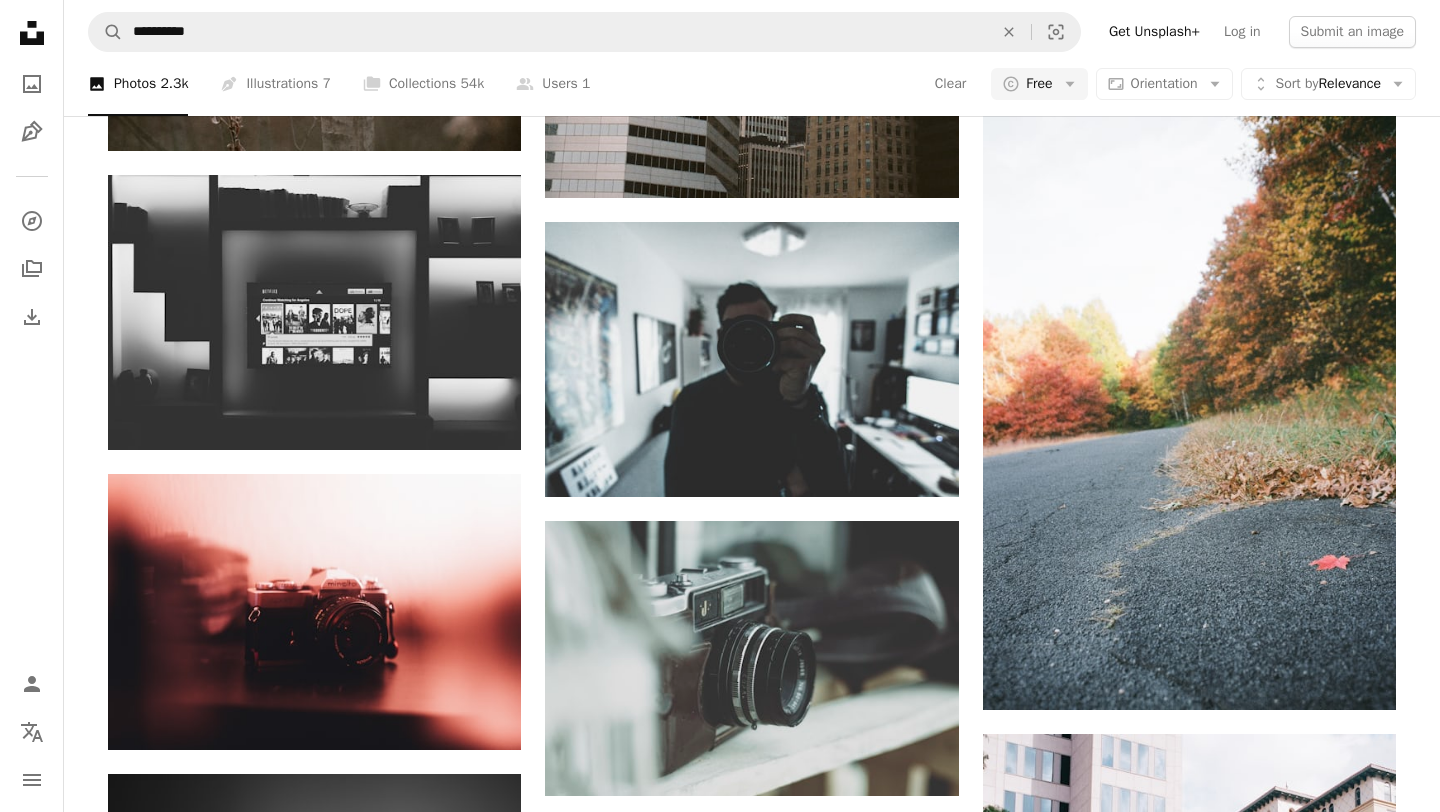 scroll, scrollTop: 2751, scrollLeft: 0, axis: vertical 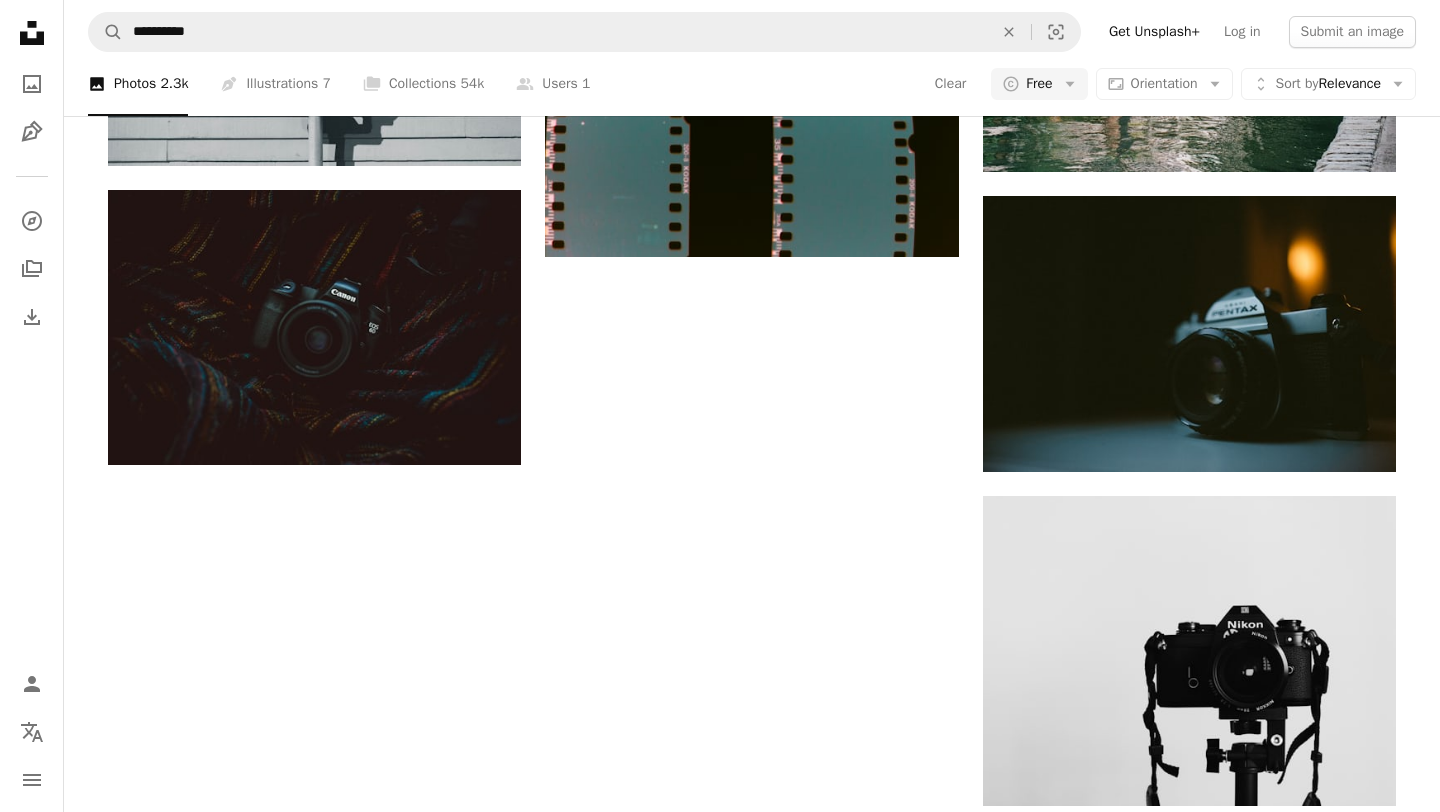 click on "Load more" at bounding box center [752, 1792] 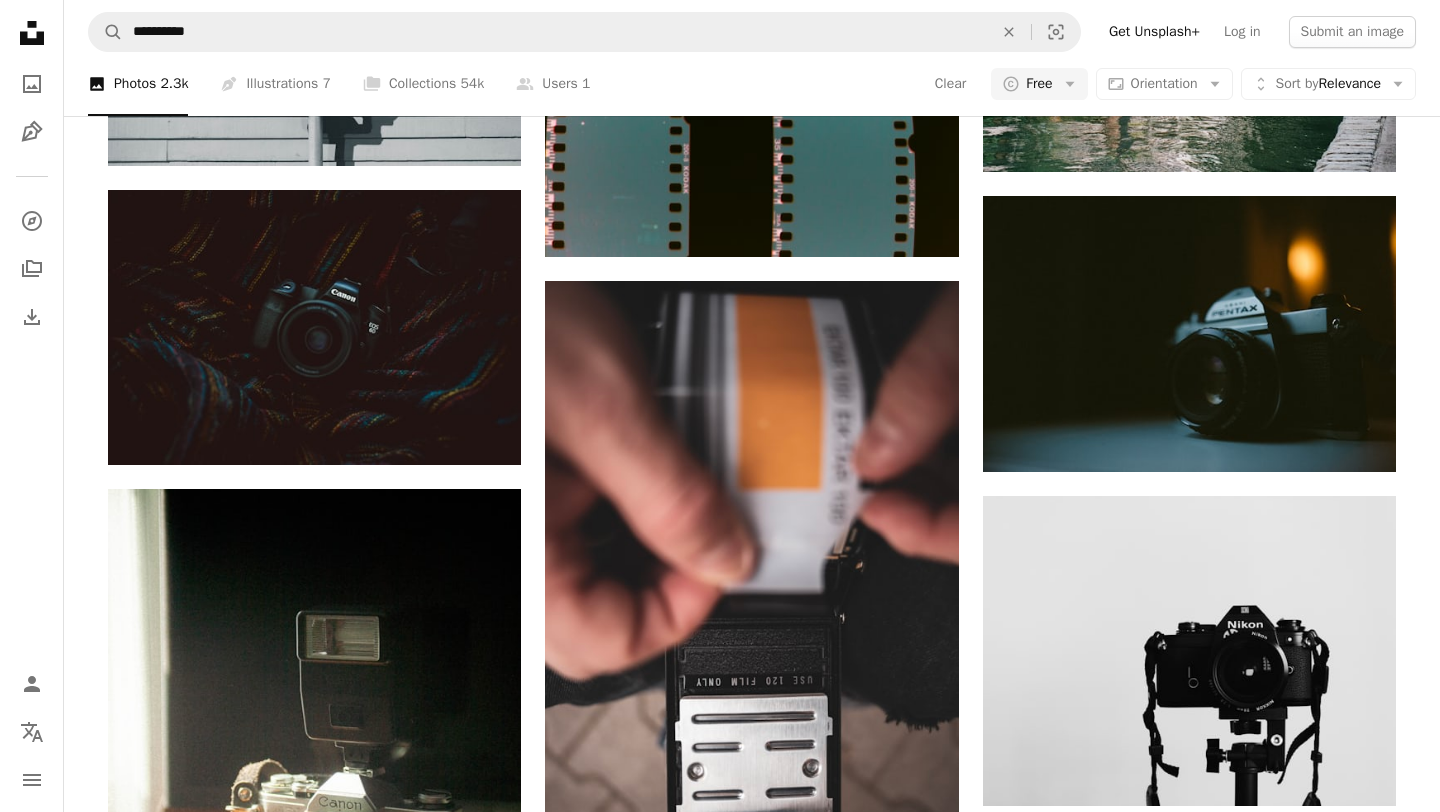 scroll, scrollTop: 5101, scrollLeft: 0, axis: vertical 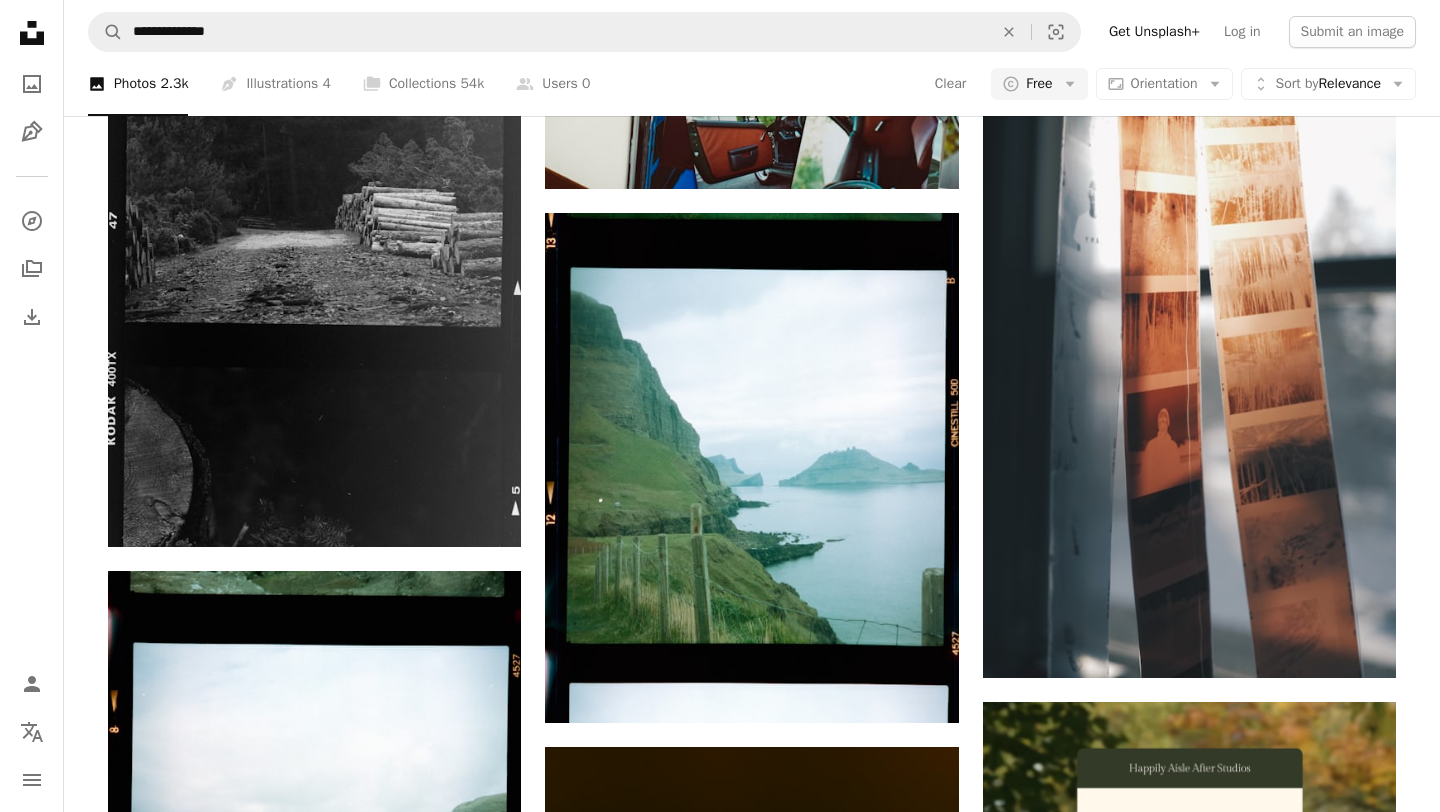 click at bounding box center (1189, 1892) 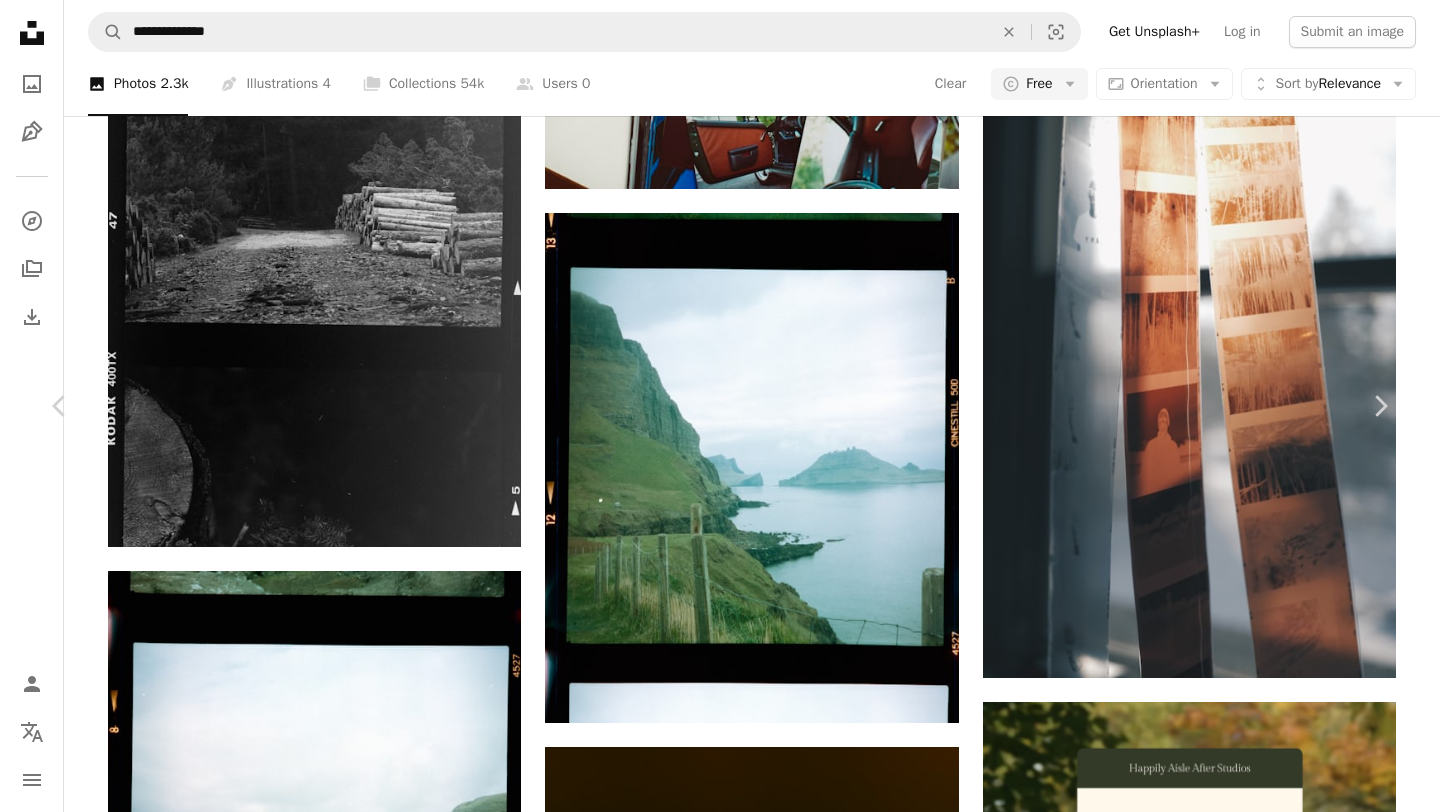 scroll, scrollTop: 791, scrollLeft: 0, axis: vertical 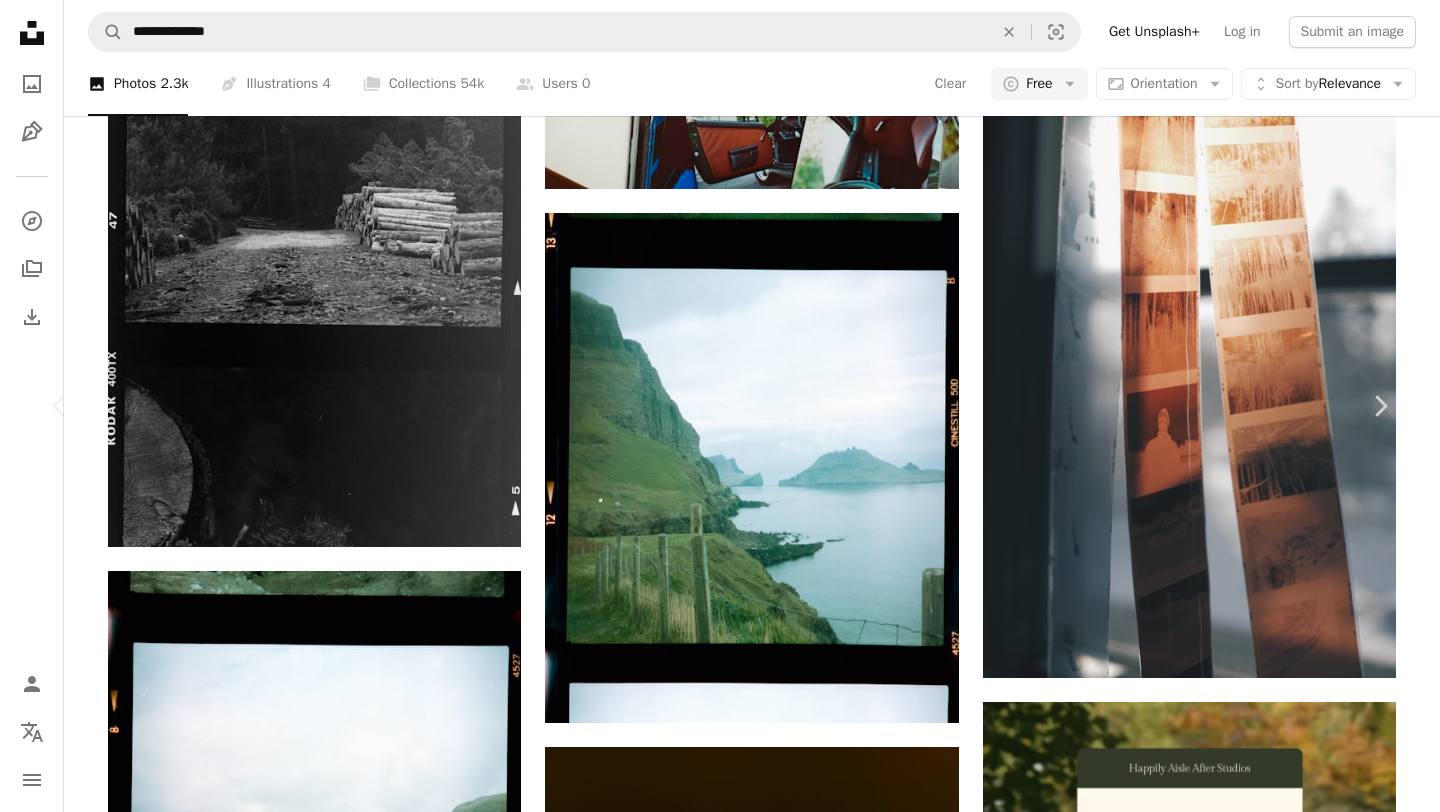 click on "Photo by [NAME] on Unsplash Copy content Copy content Squarespace simplifies everything—from setup to management to marketing. Get Started [NAME] [NAME] A heart A plus sign Edit image Plus sign for Unsplash+ Download free Chevron down Zoom in Views 120,102 Downloads 606 A forward-right arrow Share Info icon Info More Actions 35mm negative that's been cross processed Calendar outlined Published on October 11, 2020 Camera RICOH IMAGING COMPANY, LTD., PENTAX 645Z Safety Free to use under the Unsplash License flowers purple floral film photo 35mm negative flower animal plant blossom bee insect petal honey bee geranium invertebrate Free stock photos Browse premium related images on iStock | Save 20% with code UNSPLASH20 View more on iStock ↗ Related images A heart A plus sign [NAME] Arrow pointing down A heart A plus sign [NAME] Arrow pointing down Plus sign for Unsplash+ A heart A plus sign [NAME] Available for hire A checkmark inside of a circle Arrow pointing down A heart A plus sign [NAME] A heart" at bounding box center [720, 24917] 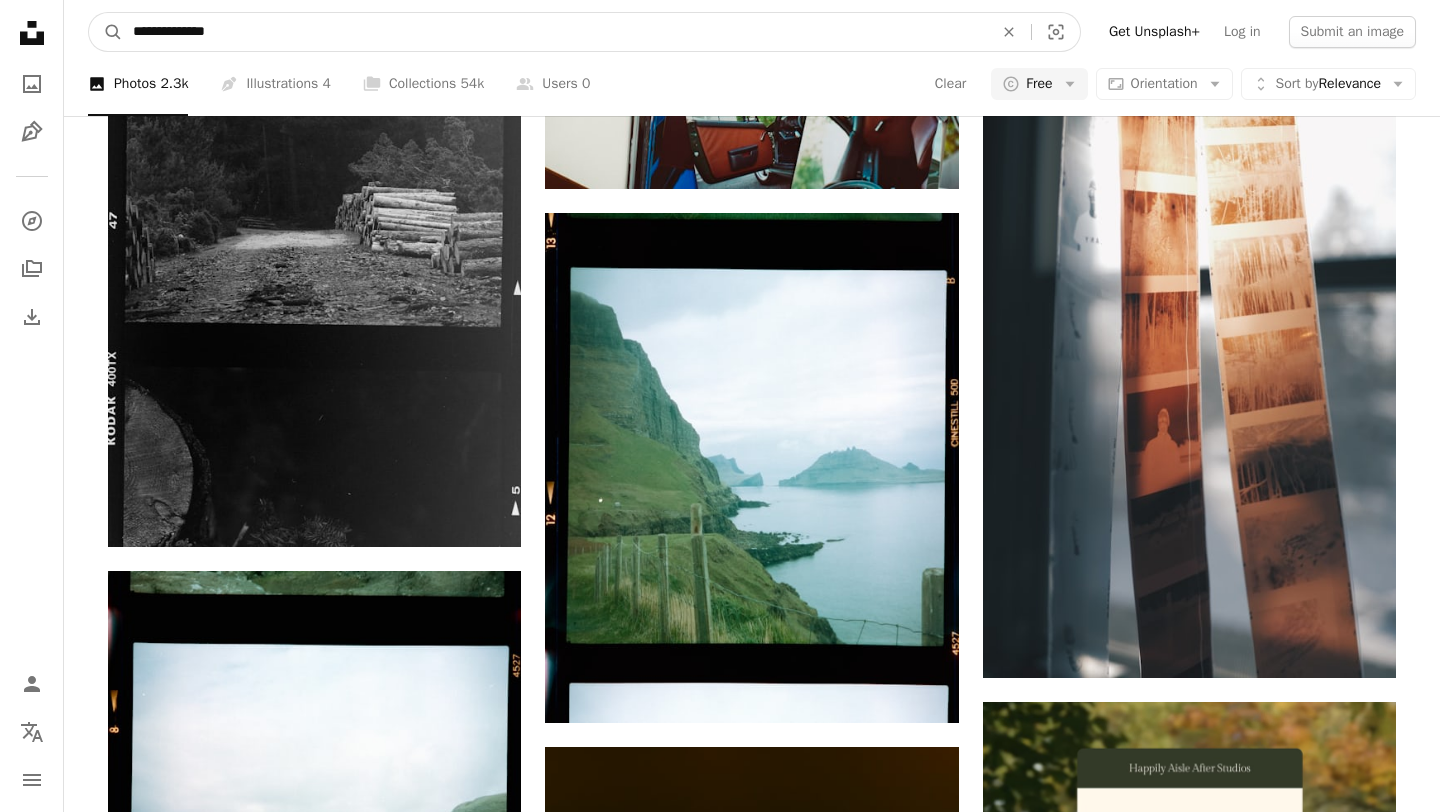 click on "**********" at bounding box center [555, 32] 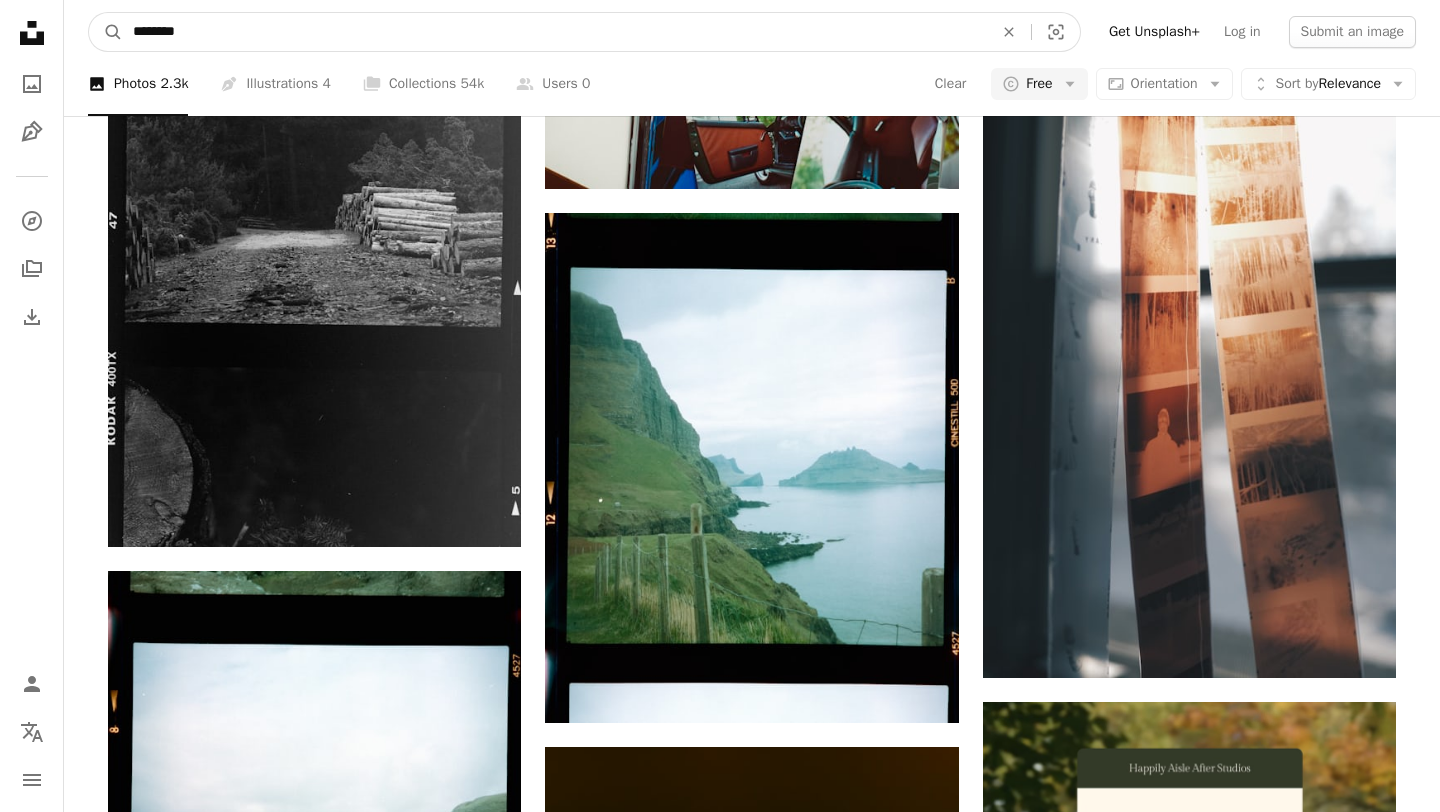 type on "*********" 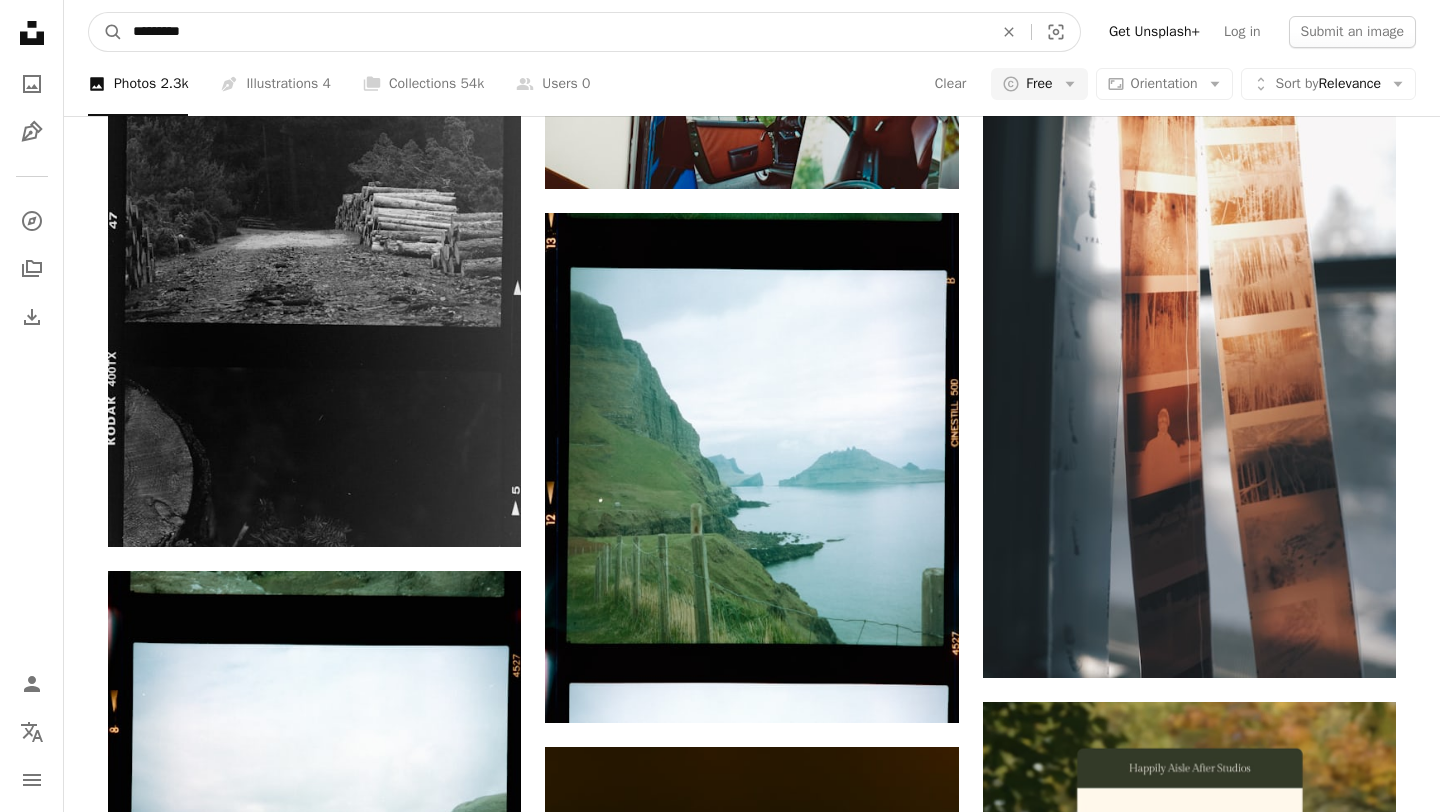 click on "A magnifying glass" at bounding box center (106, 32) 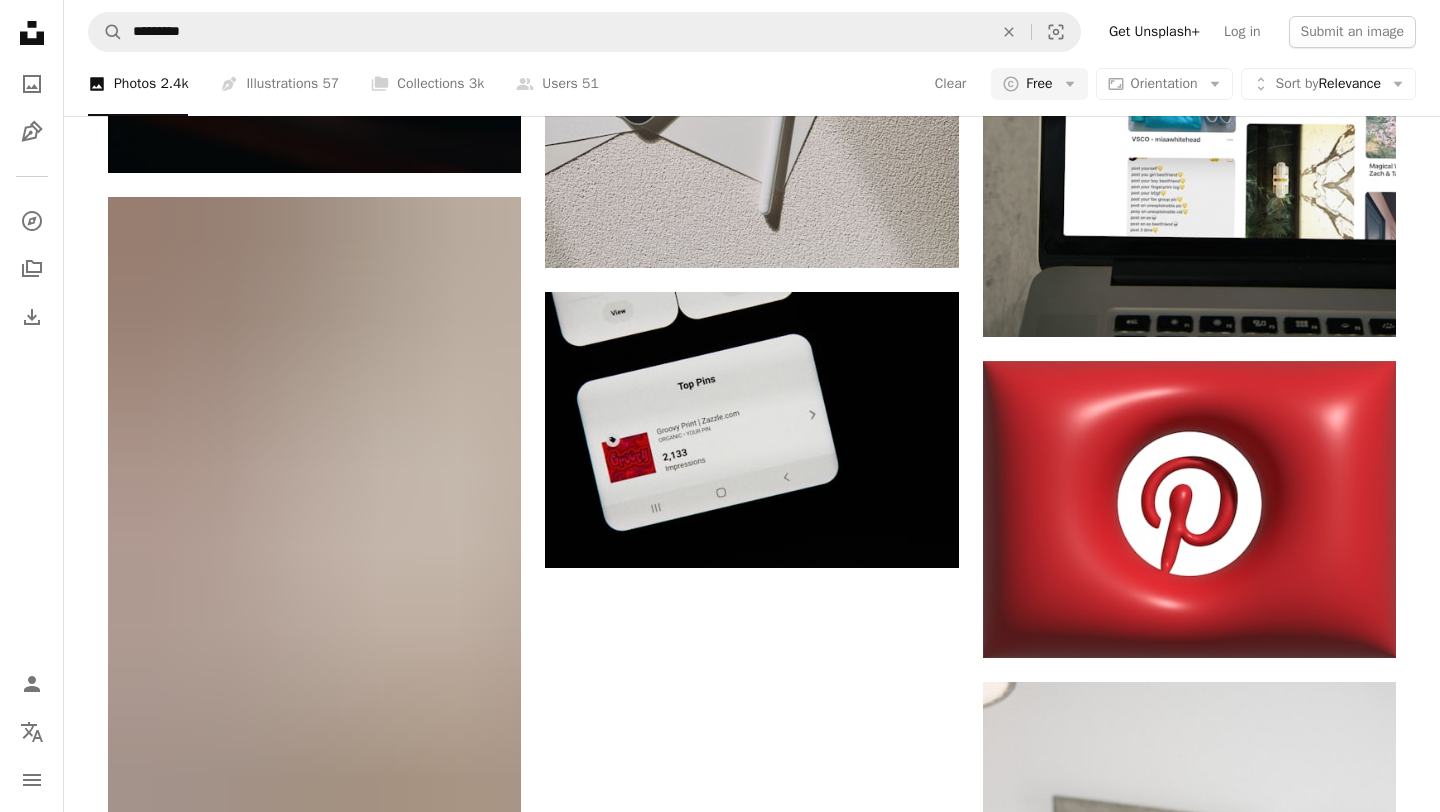 scroll, scrollTop: 2498, scrollLeft: 0, axis: vertical 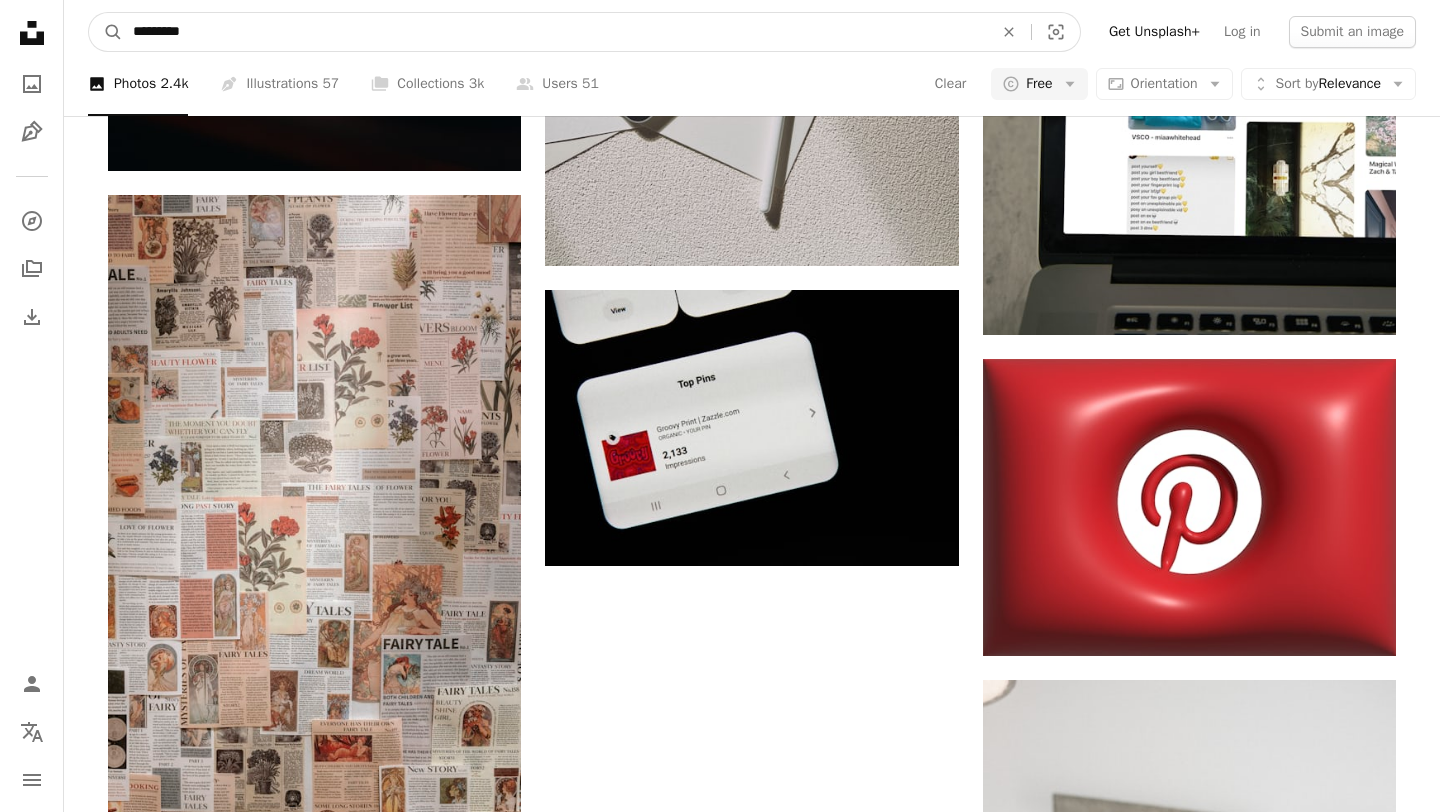click on "*********" at bounding box center (555, 32) 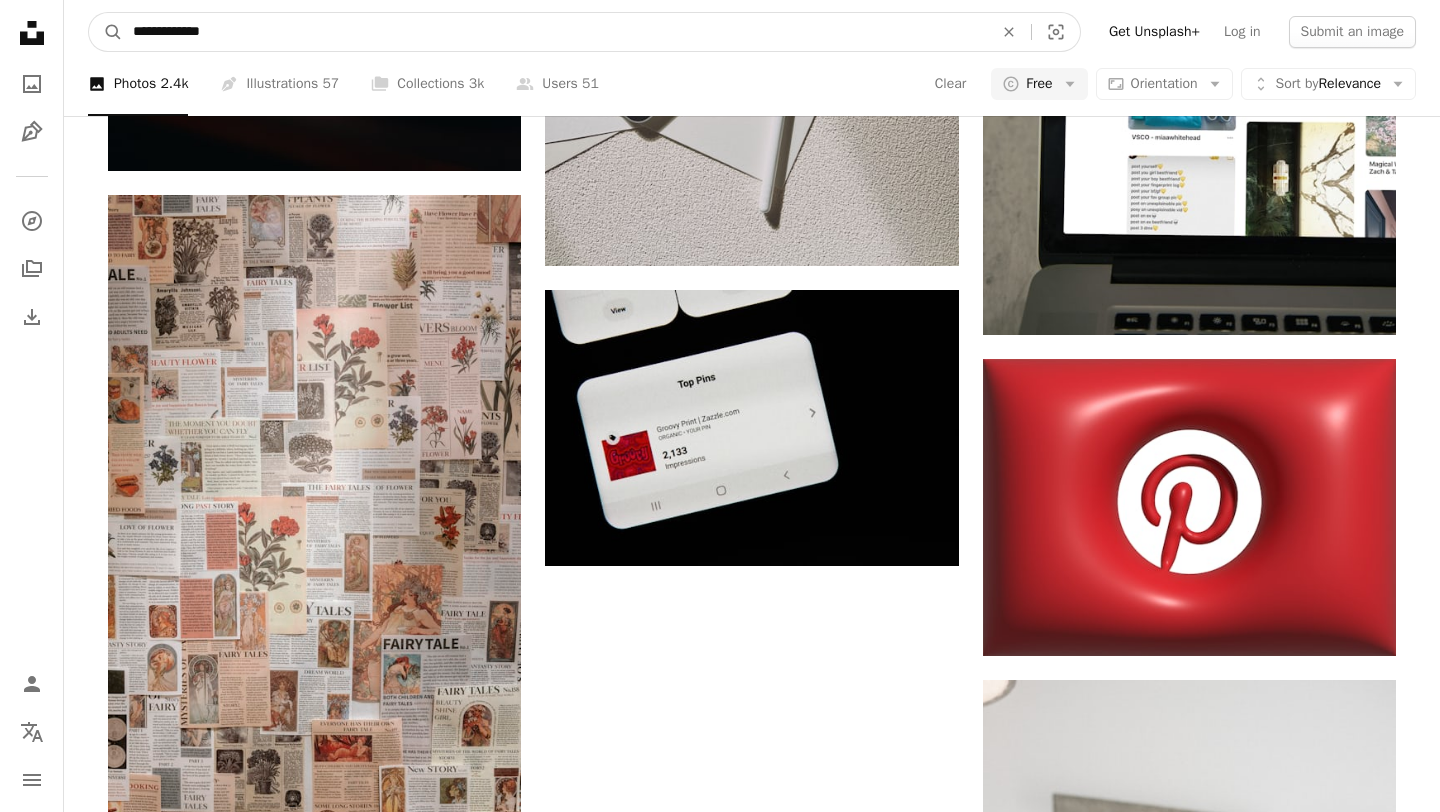 type on "**********" 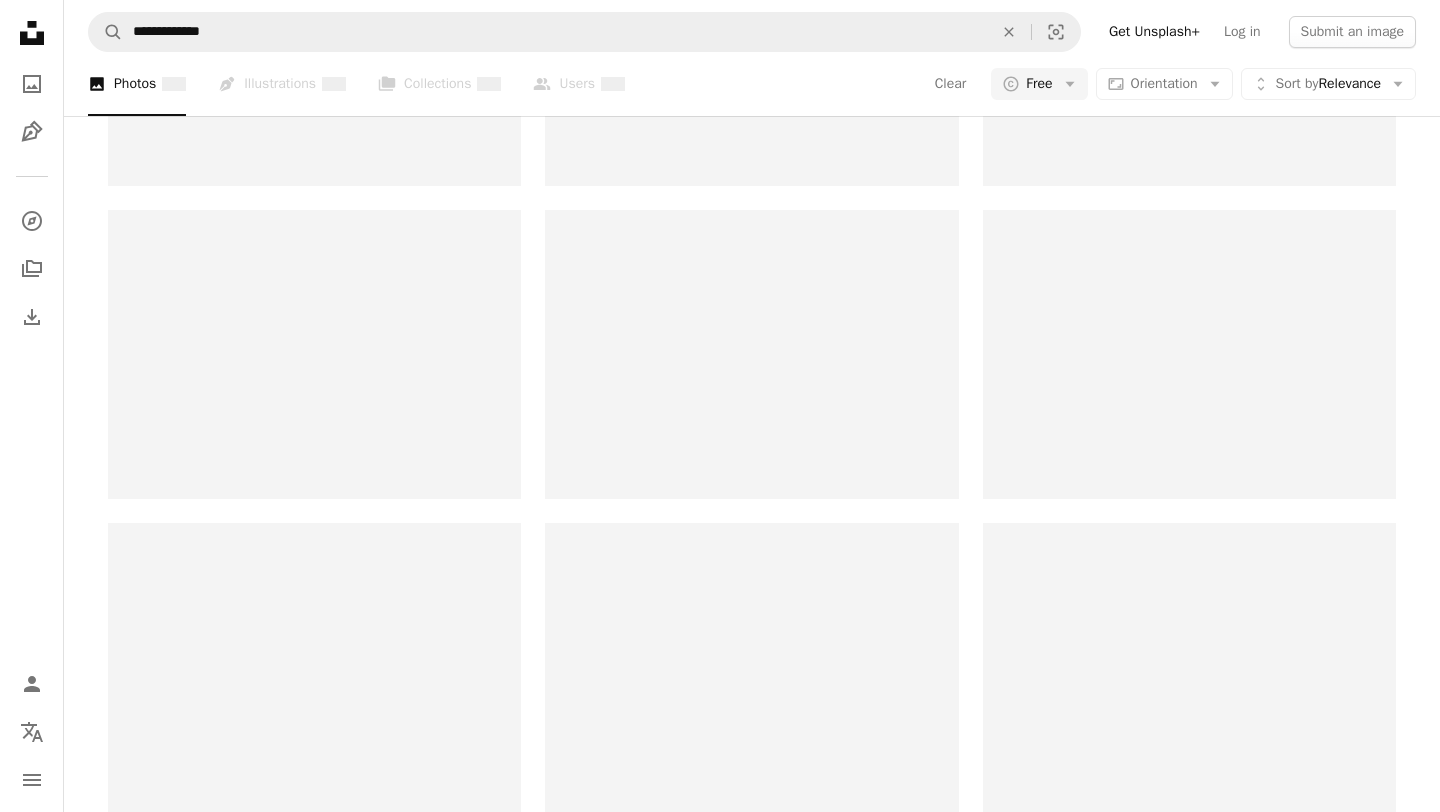 scroll, scrollTop: 0, scrollLeft: 0, axis: both 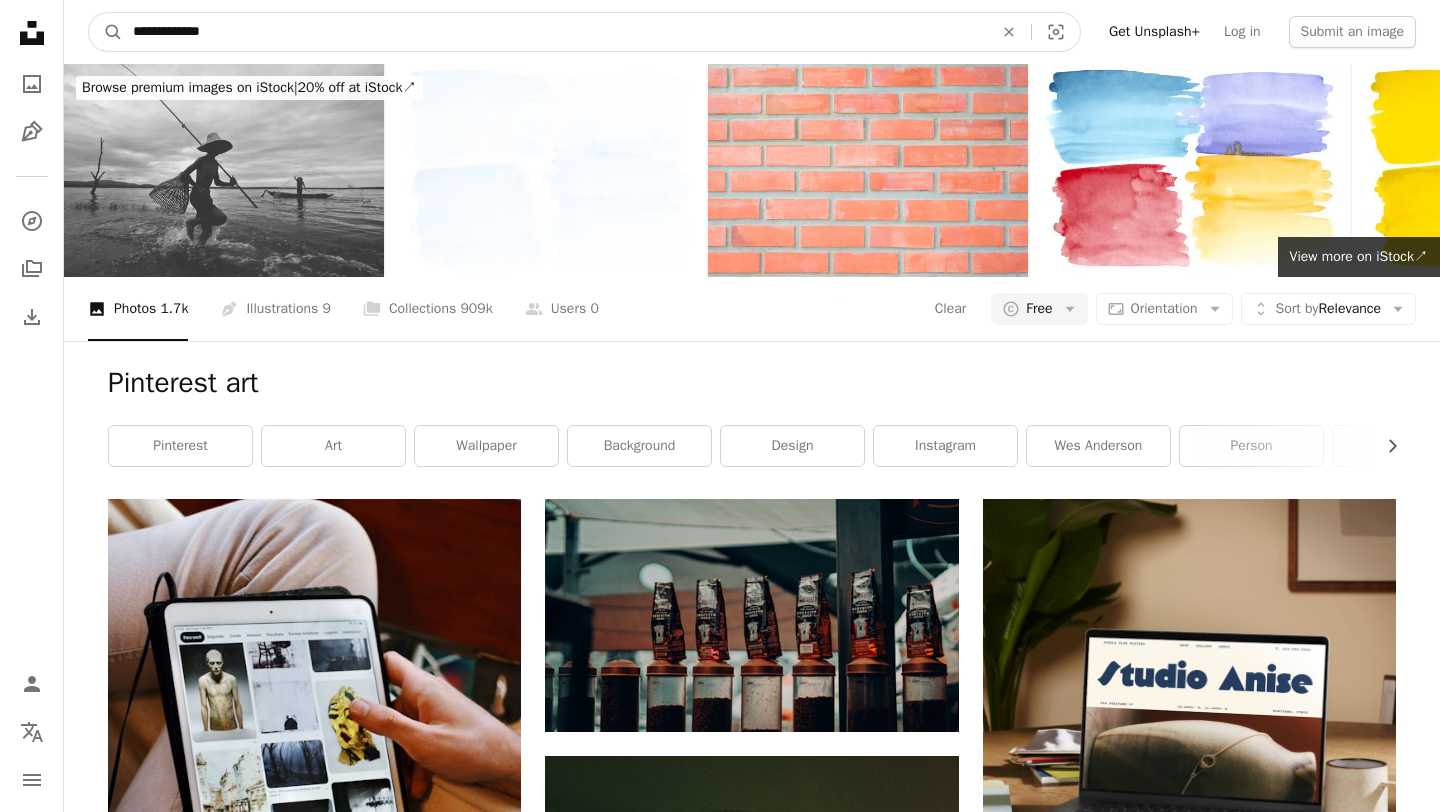 click on "**********" at bounding box center (555, 32) 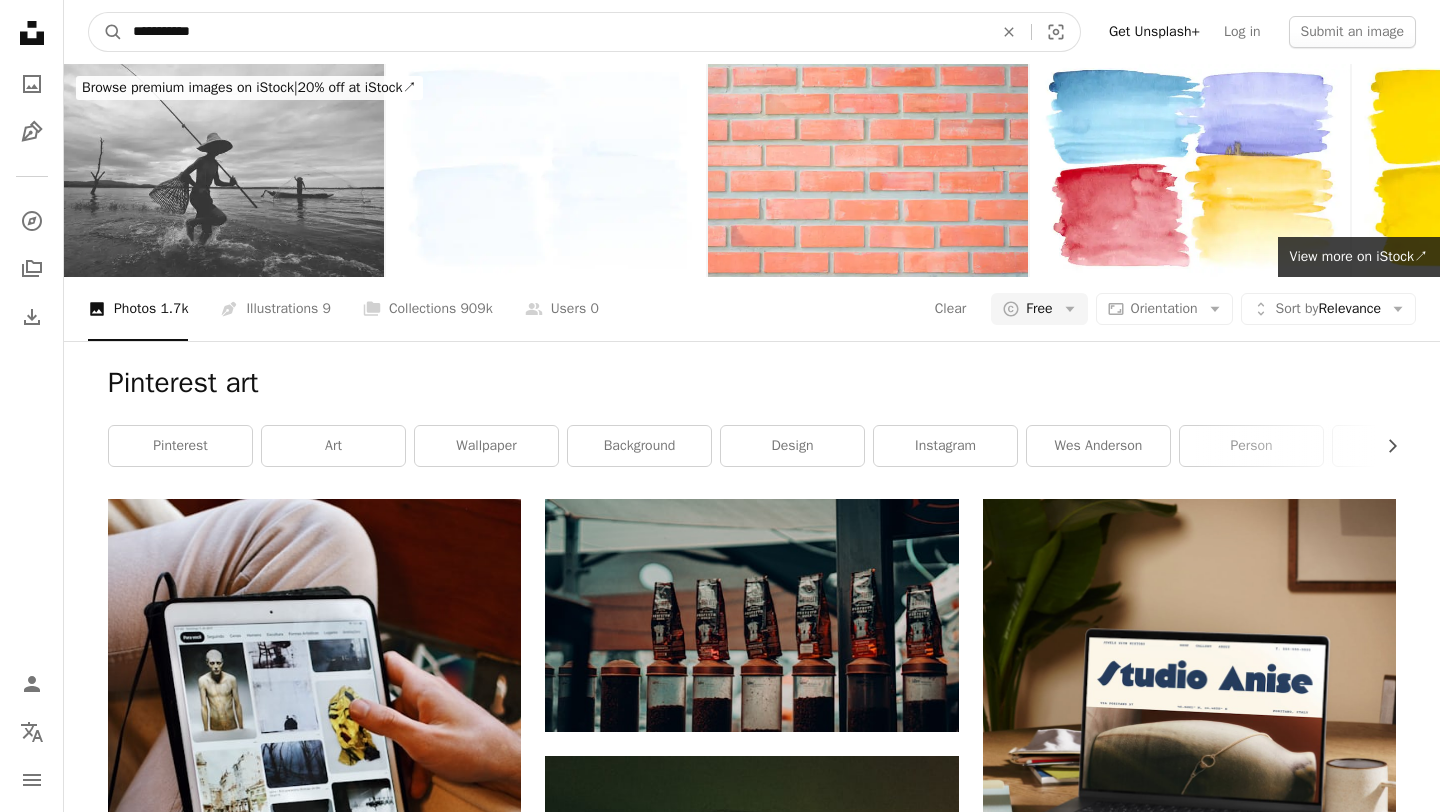 type on "**********" 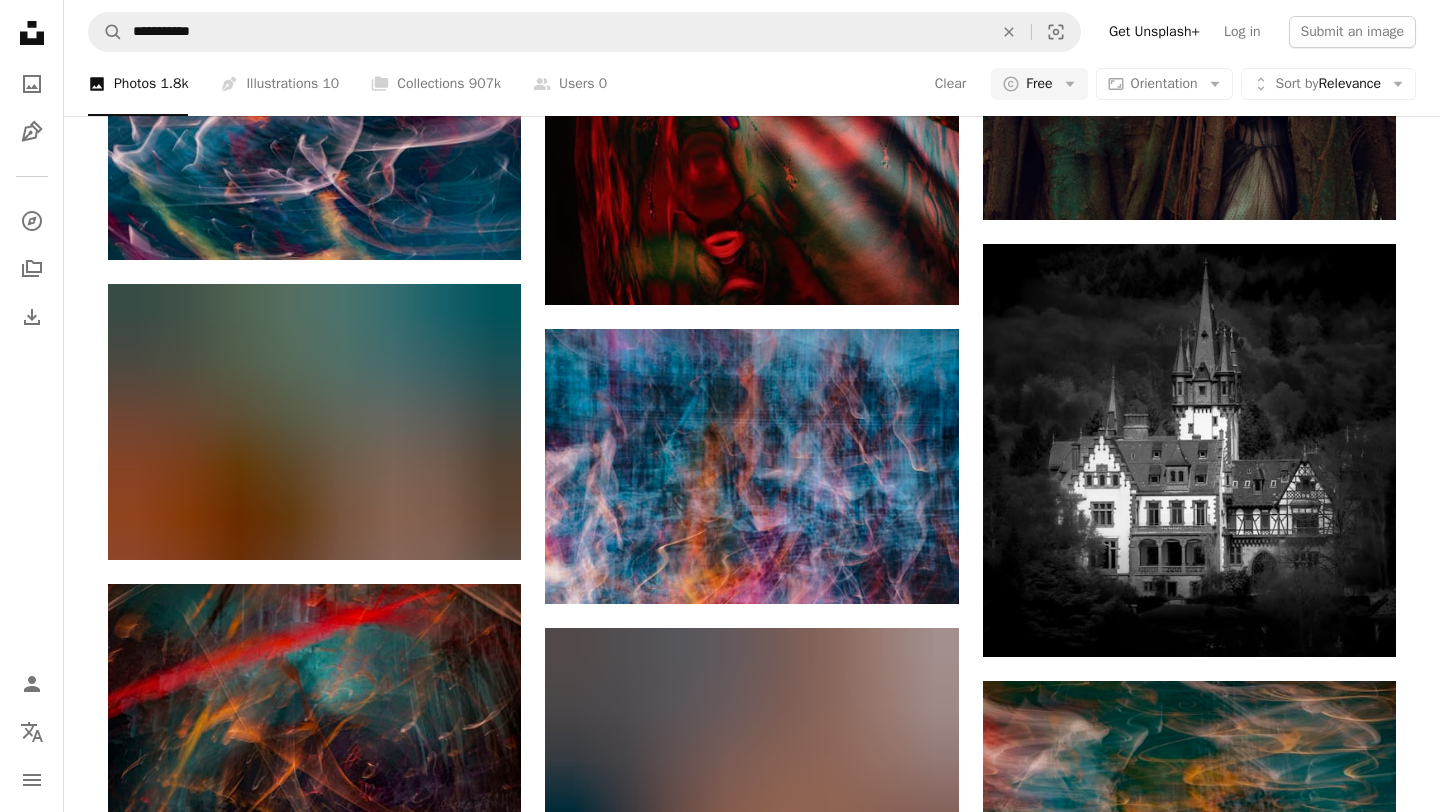 scroll, scrollTop: 0, scrollLeft: 0, axis: both 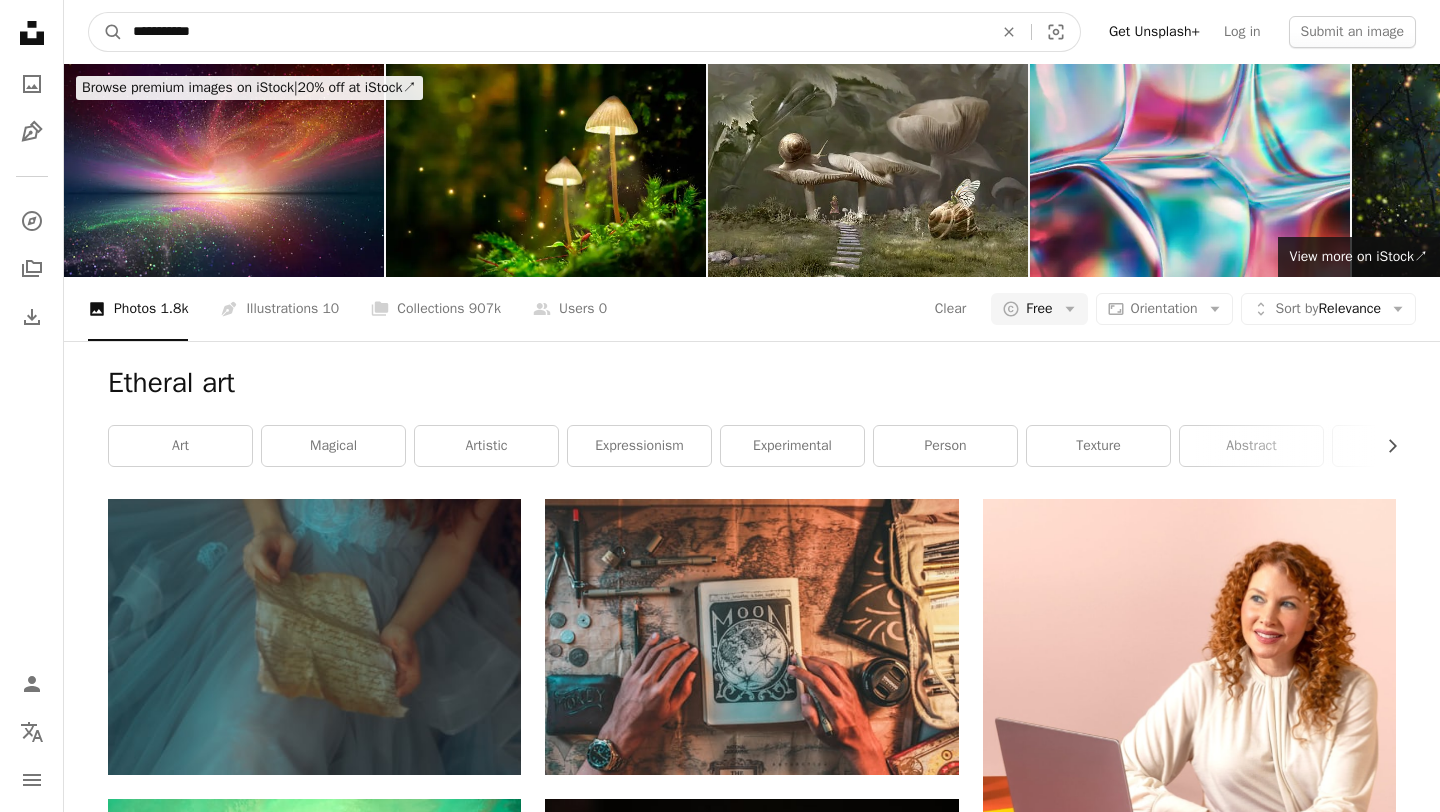 click on "**********" at bounding box center [555, 32] 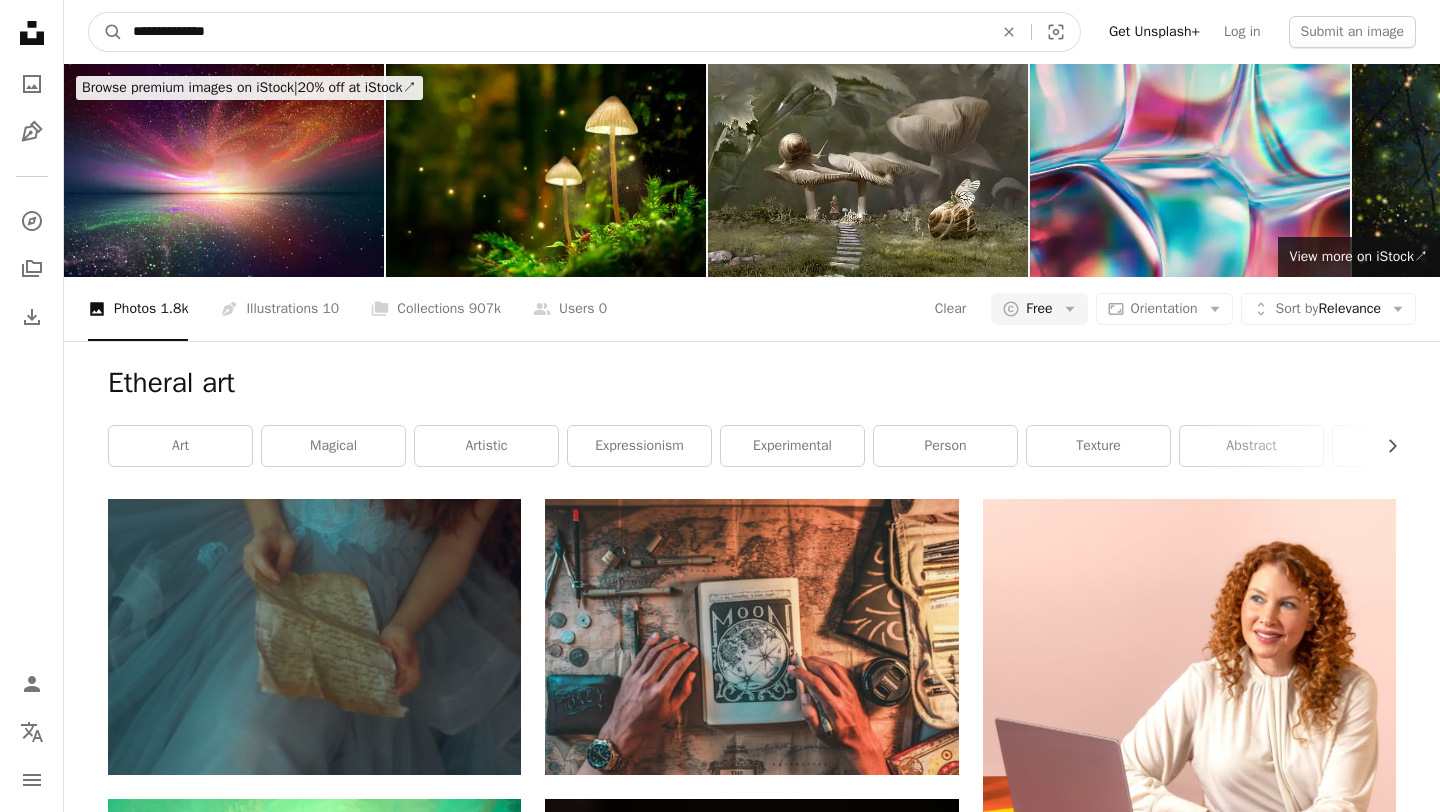type on "**********" 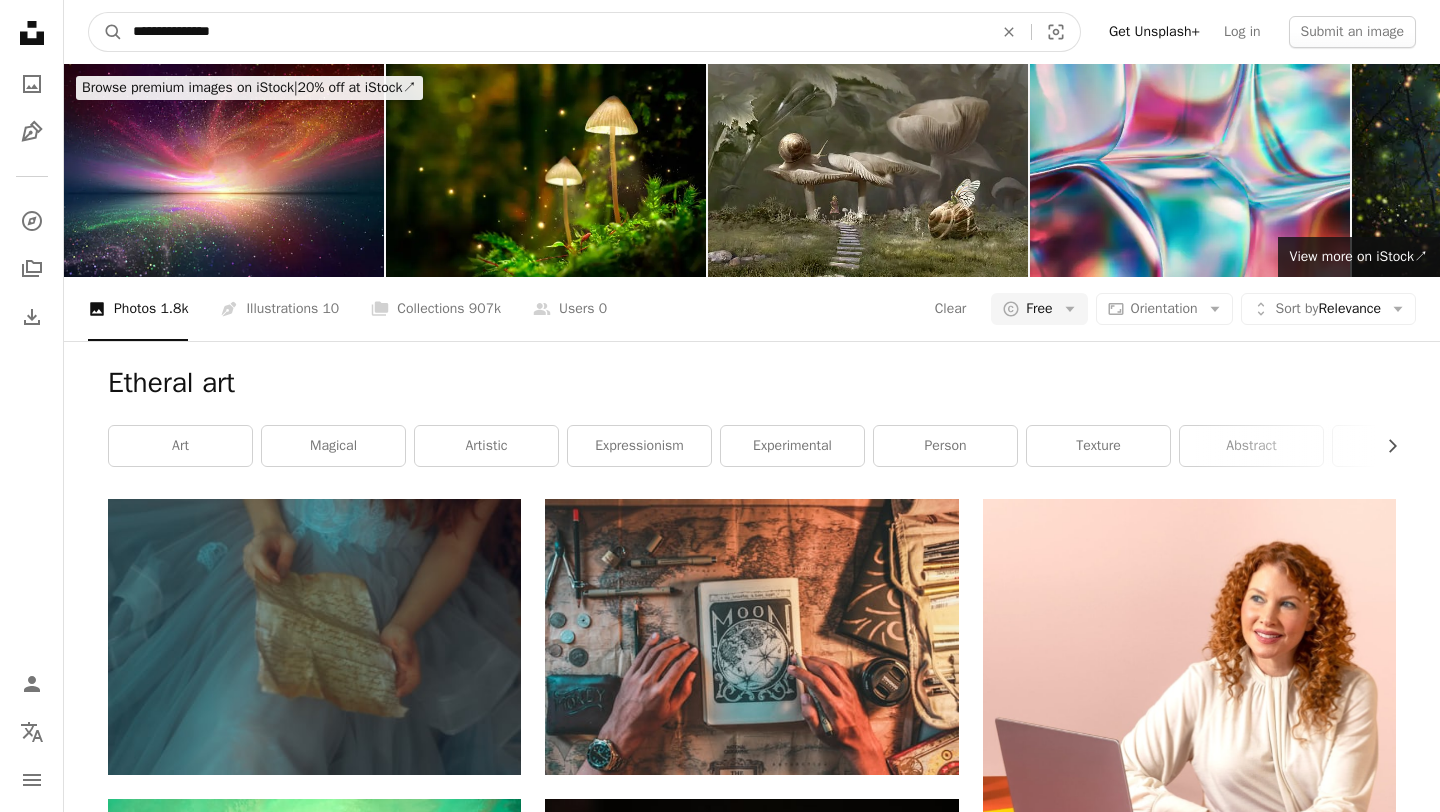 click on "A magnifying glass" at bounding box center [106, 32] 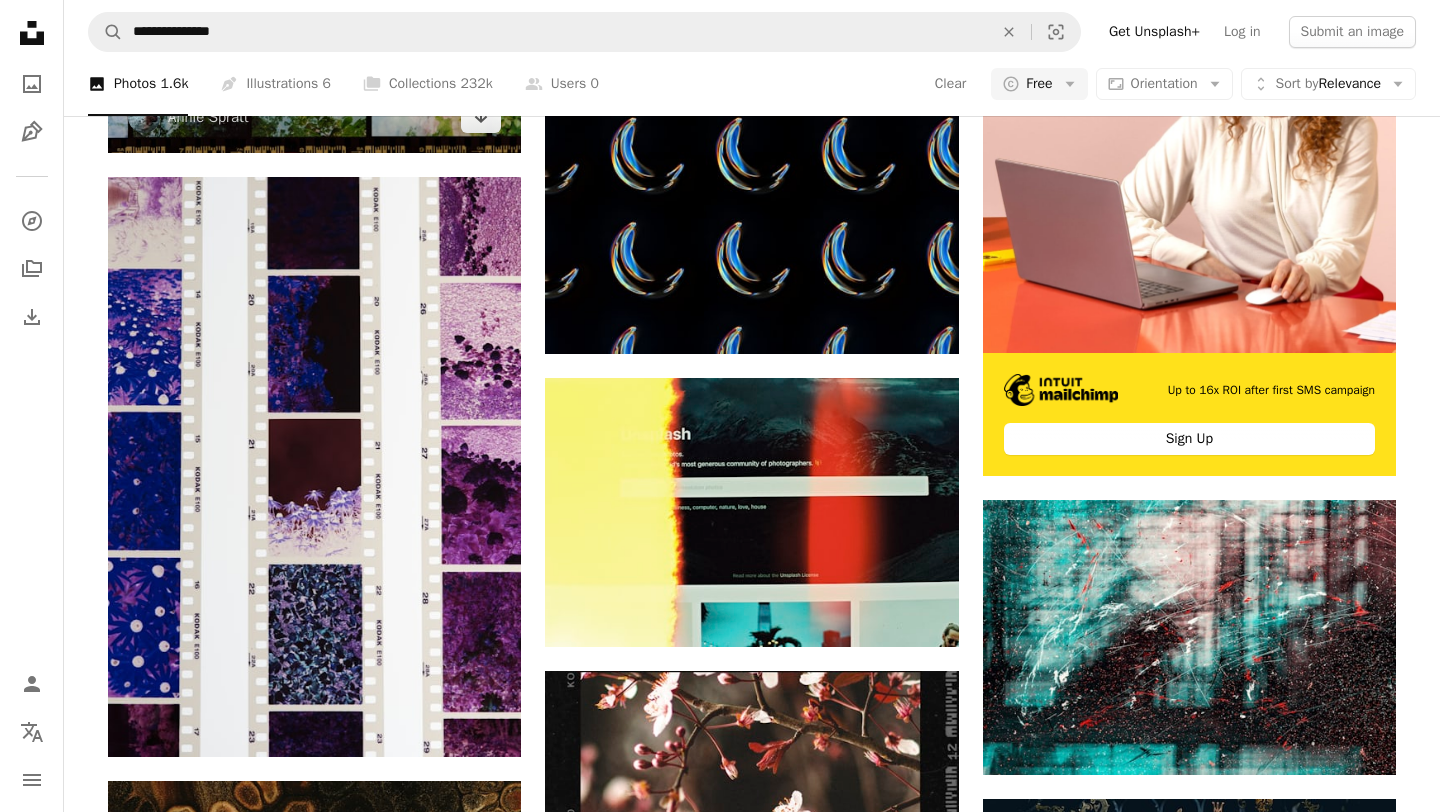 scroll, scrollTop: 0, scrollLeft: 0, axis: both 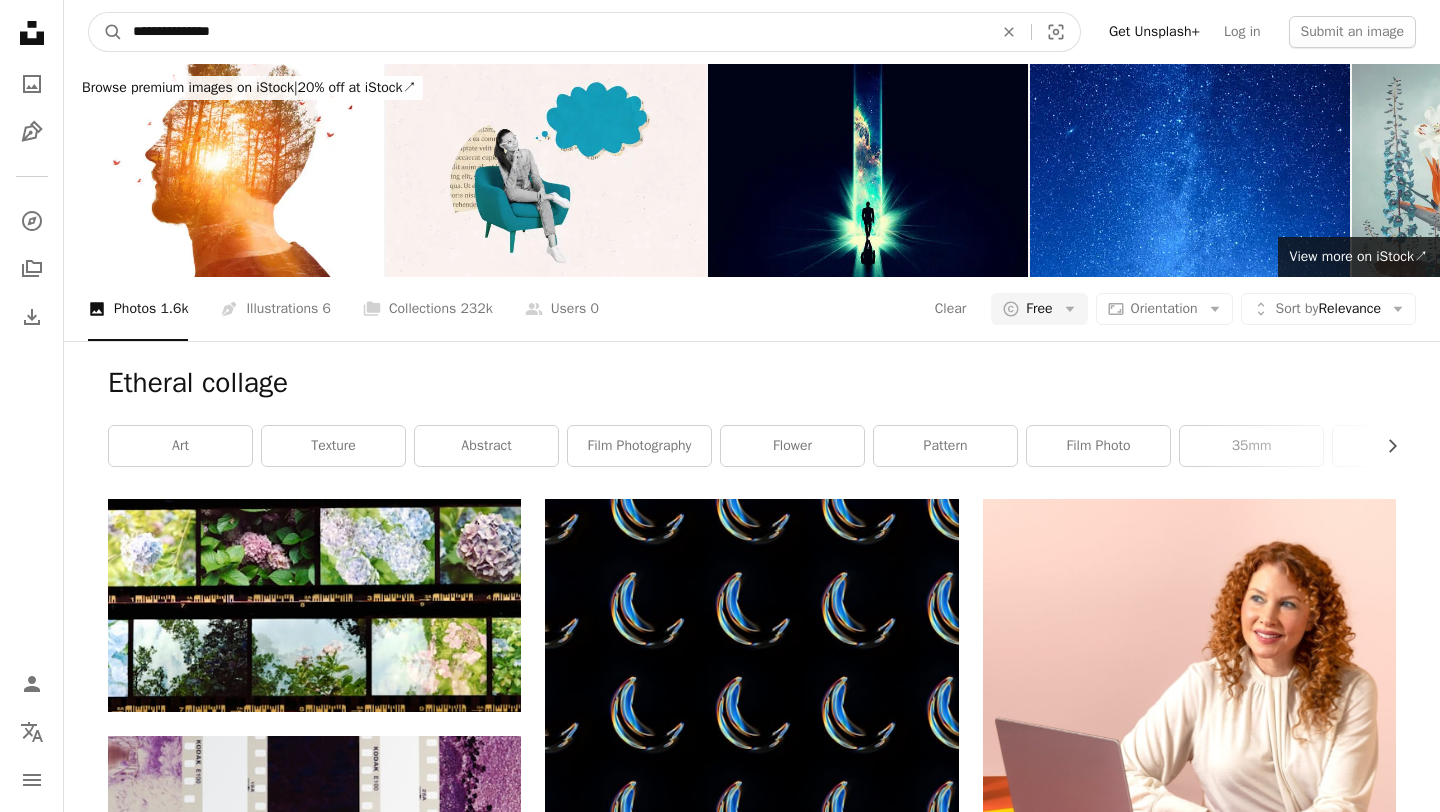click on "**********" at bounding box center [555, 32] 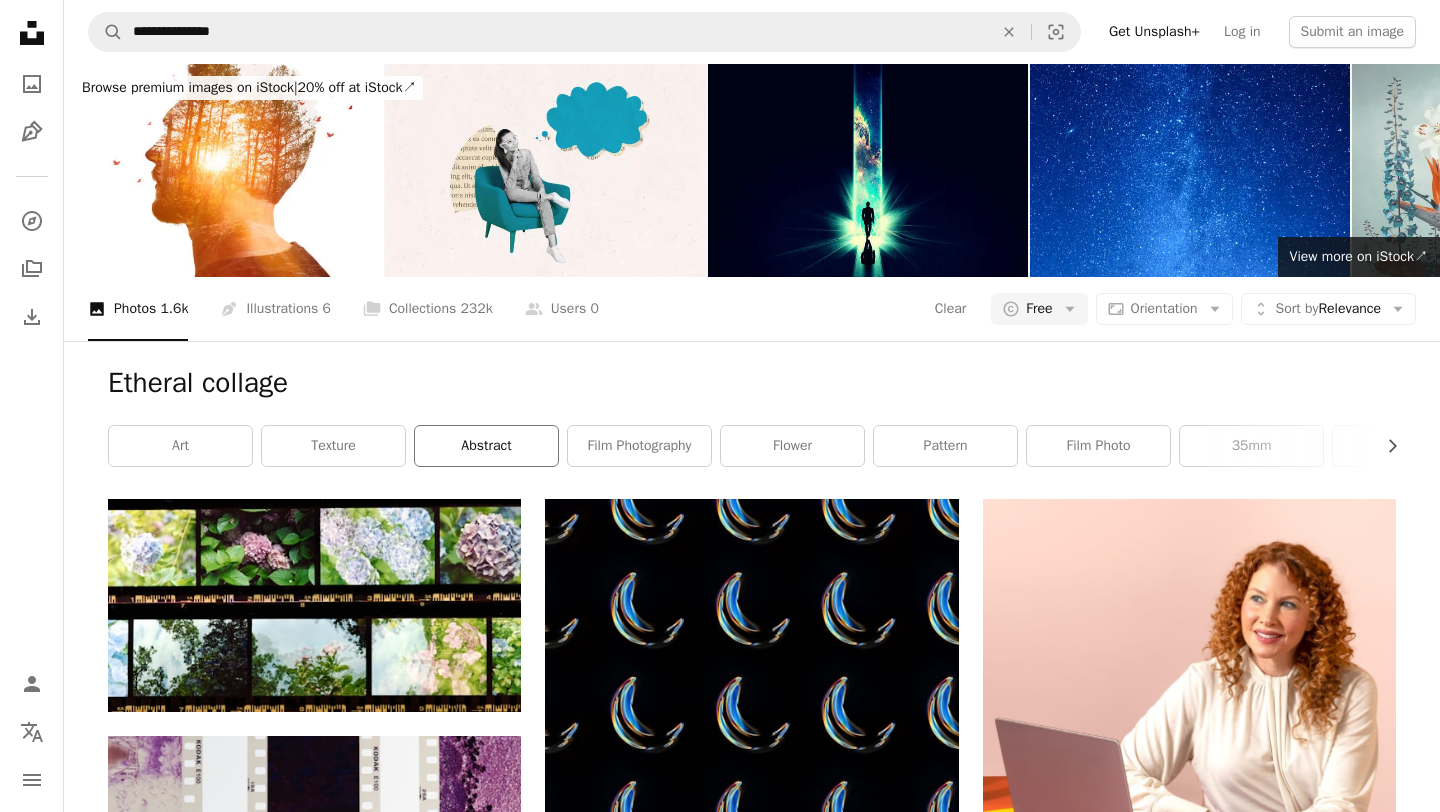 click on "abstract" at bounding box center (486, 446) 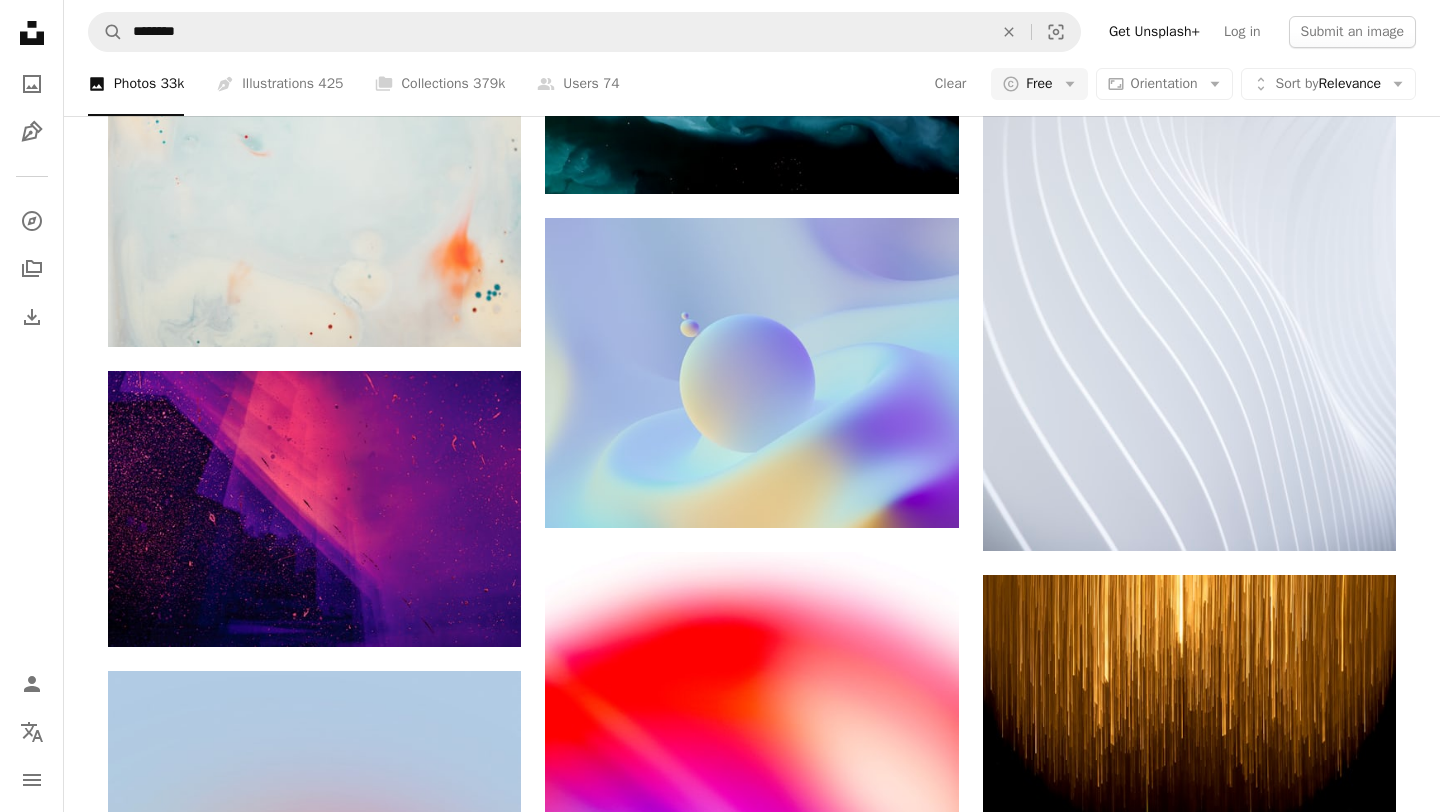 scroll, scrollTop: 1609, scrollLeft: 0, axis: vertical 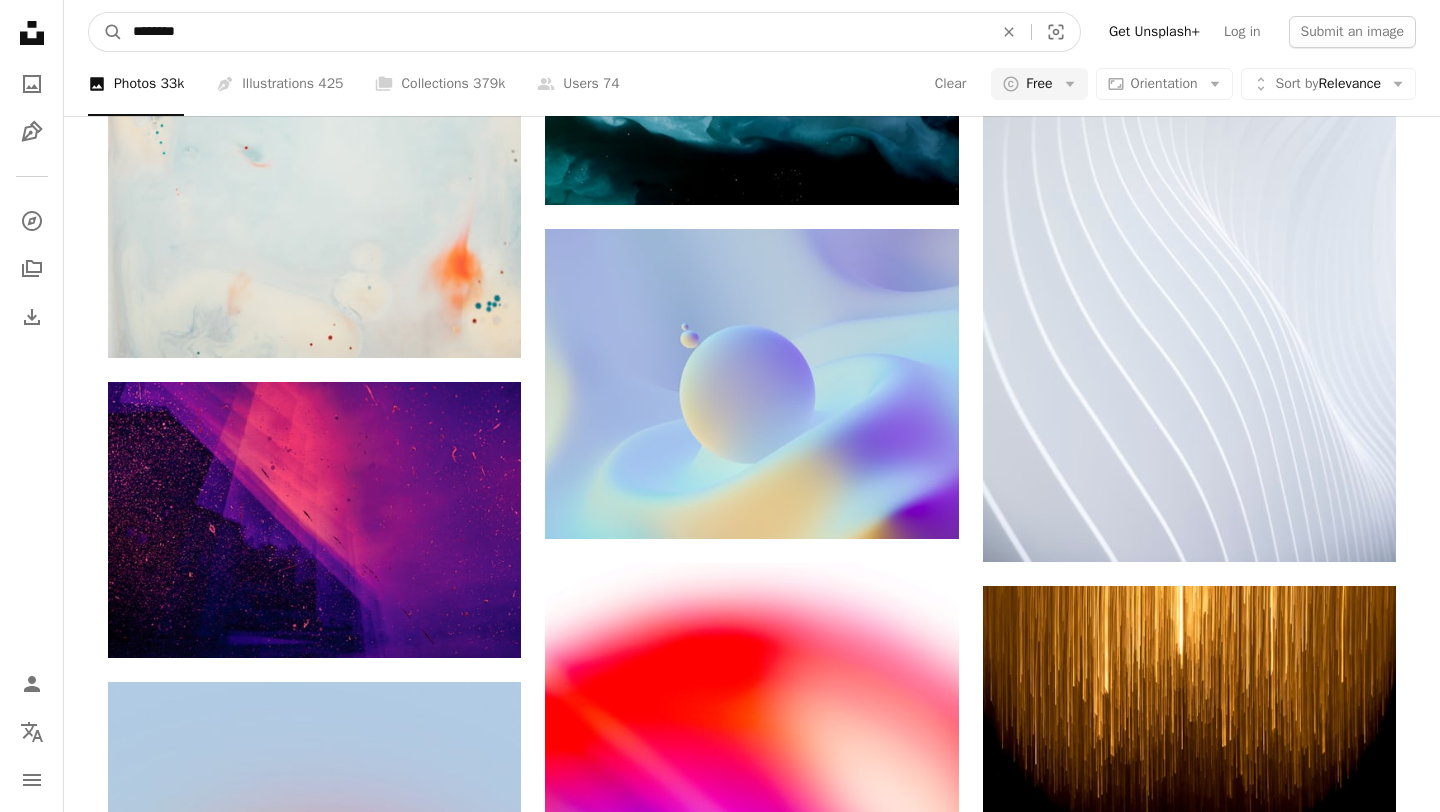 click on "********" at bounding box center [555, 32] 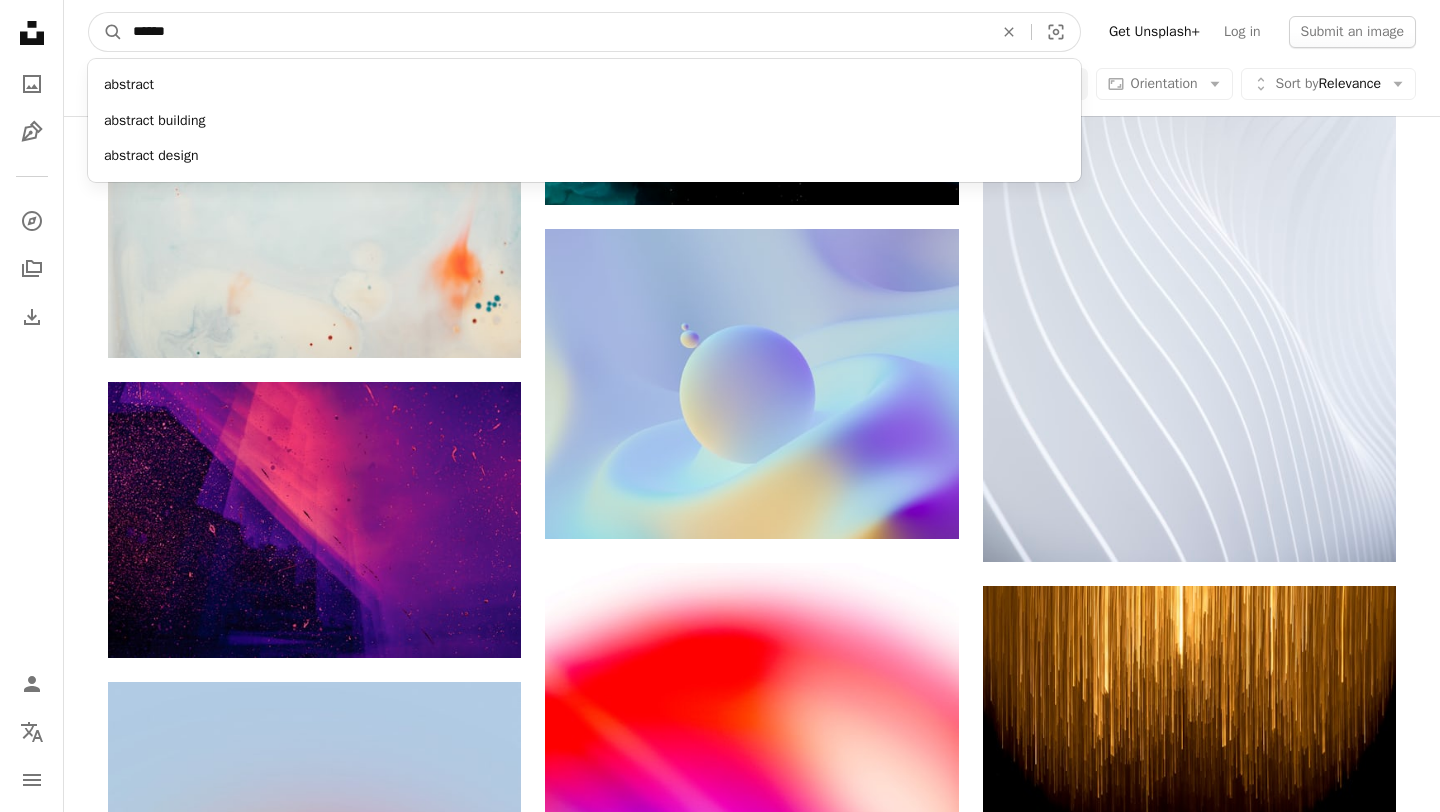type on "*******" 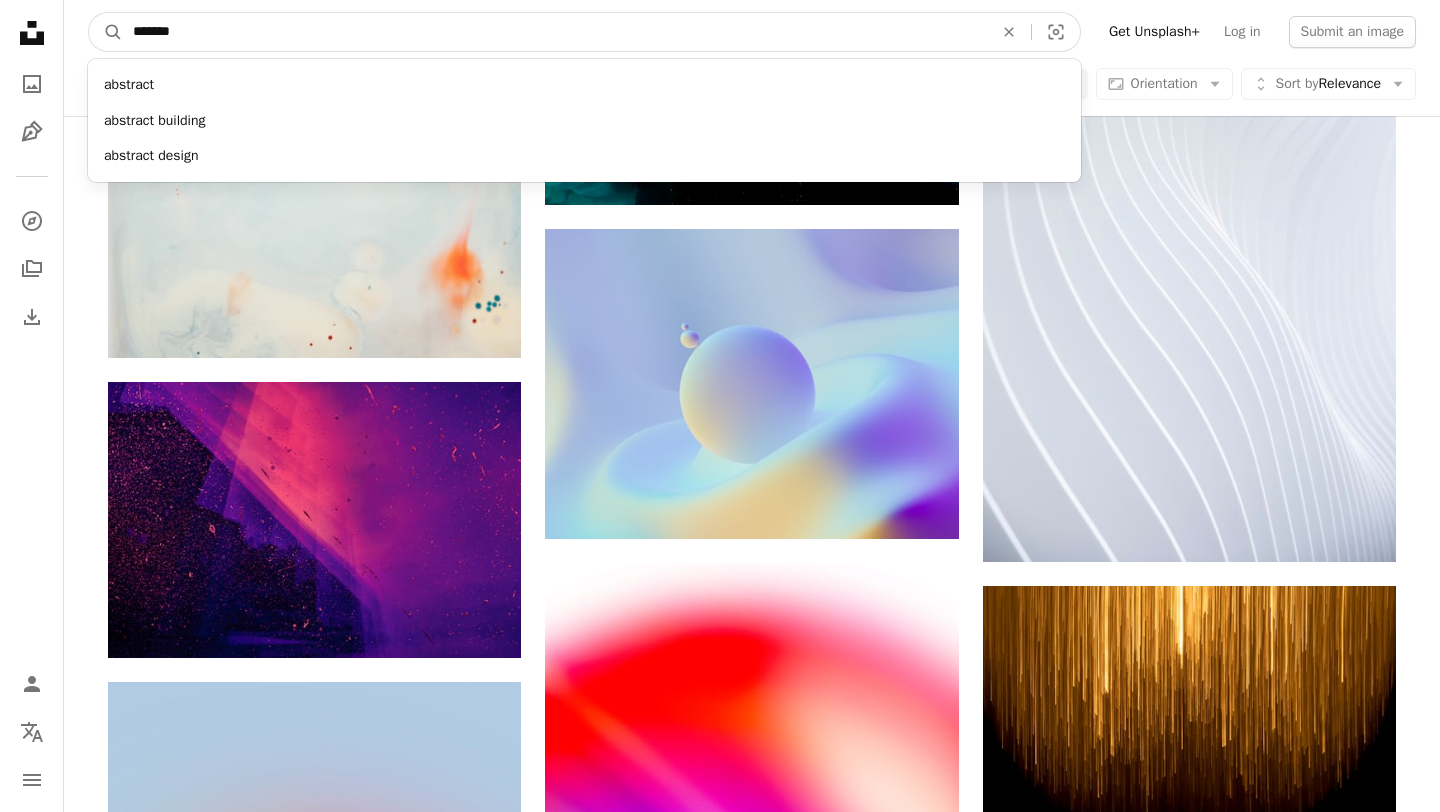 click on "A magnifying glass" at bounding box center (106, 32) 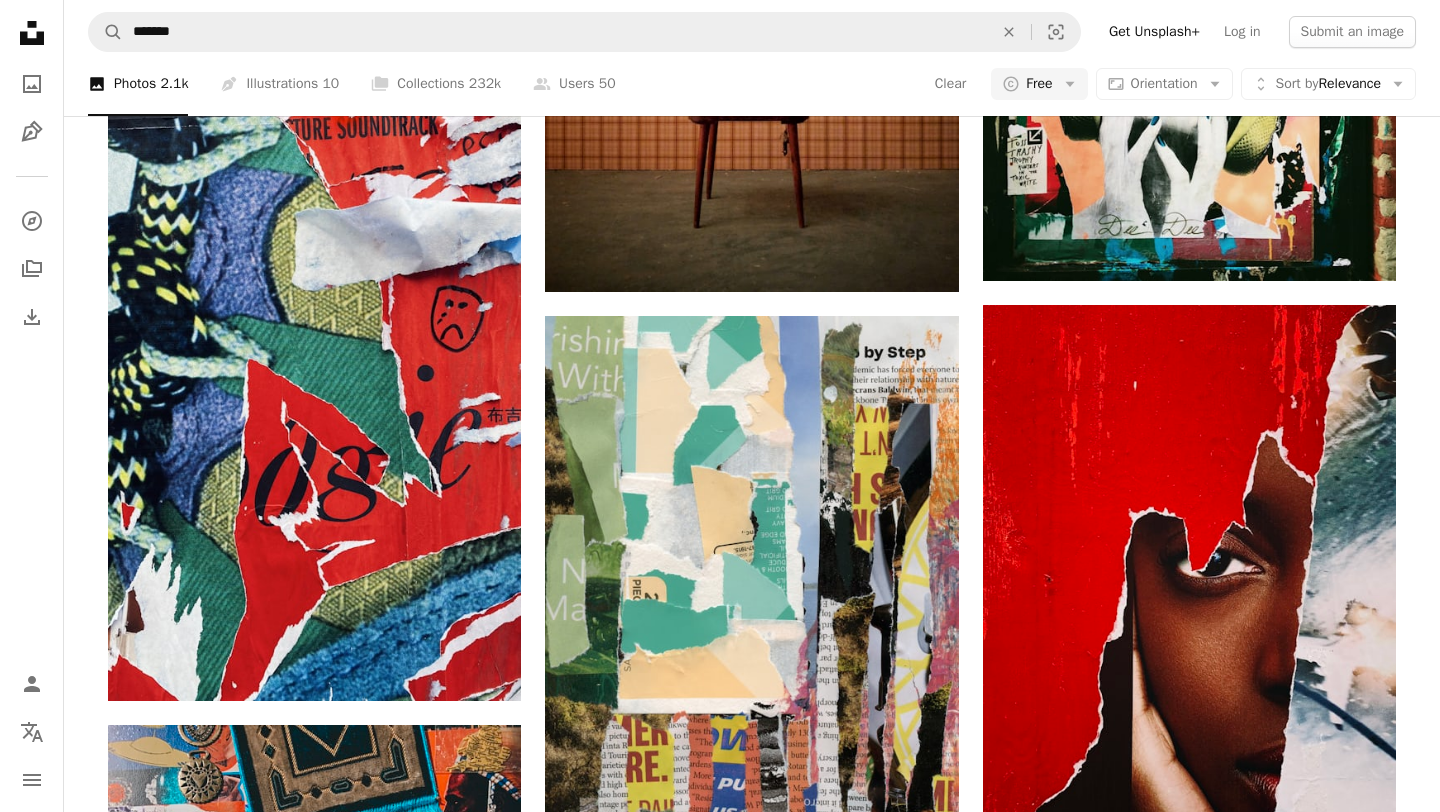 scroll, scrollTop: 3878, scrollLeft: 0, axis: vertical 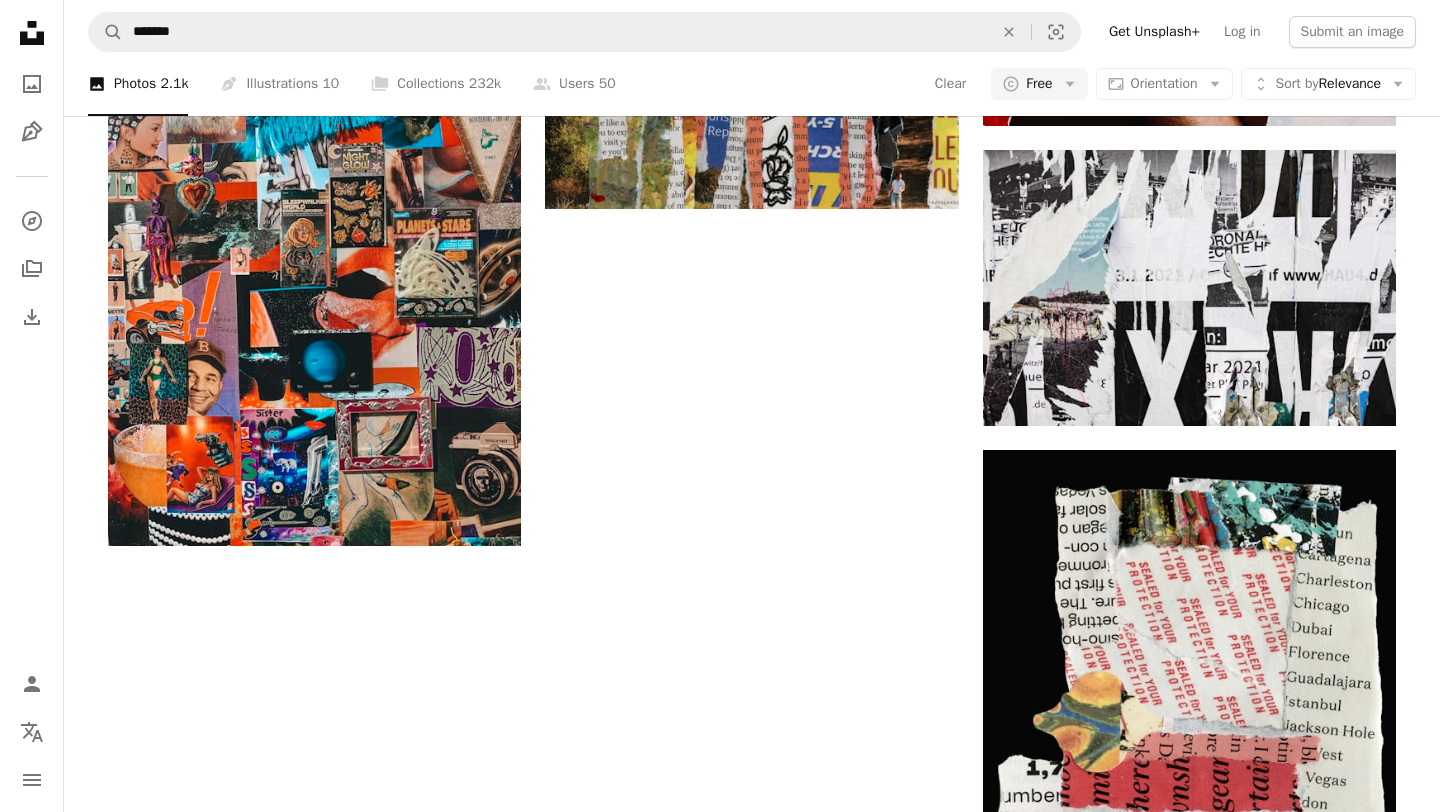 click on "Load more" at bounding box center (752, 1682) 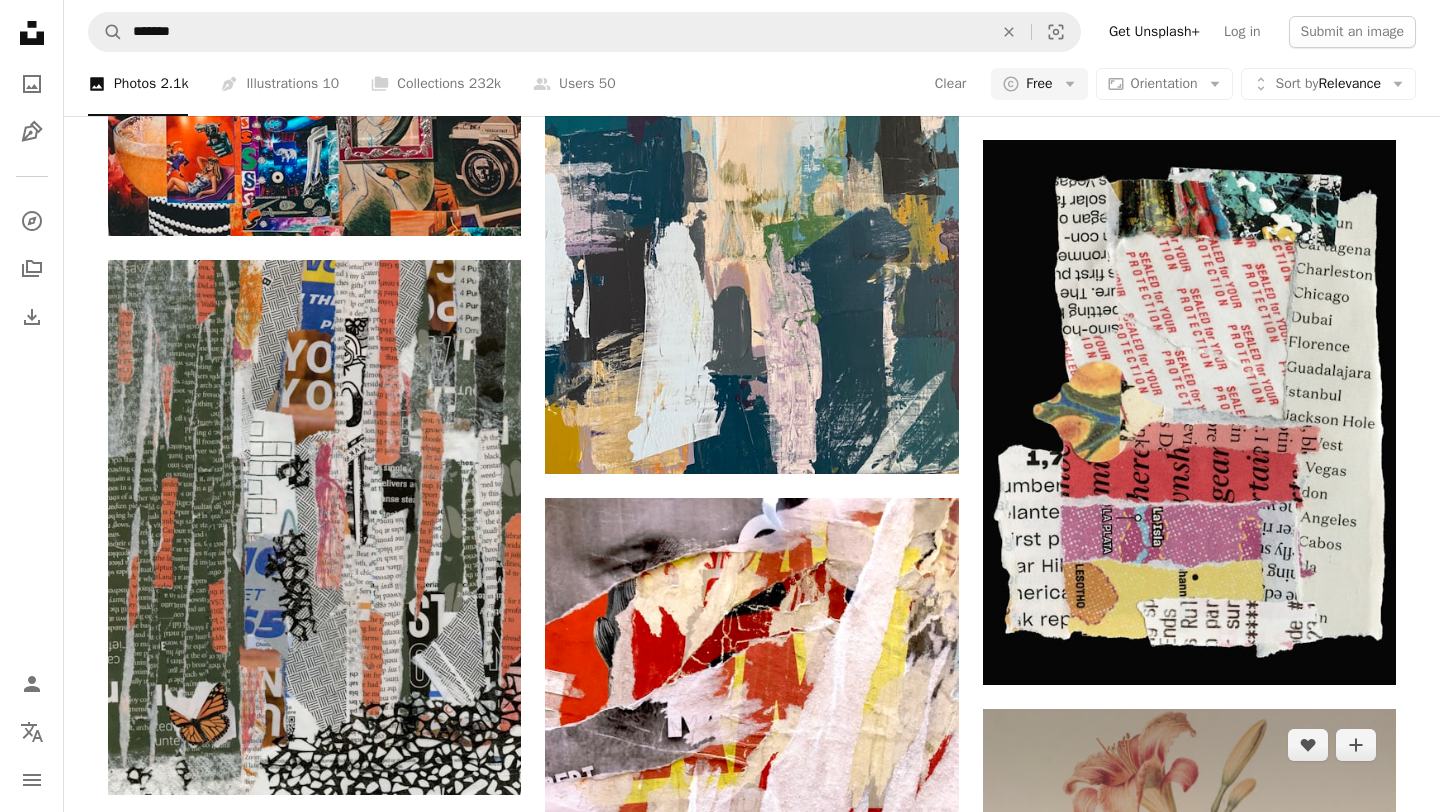 scroll, scrollTop: 4156, scrollLeft: 0, axis: vertical 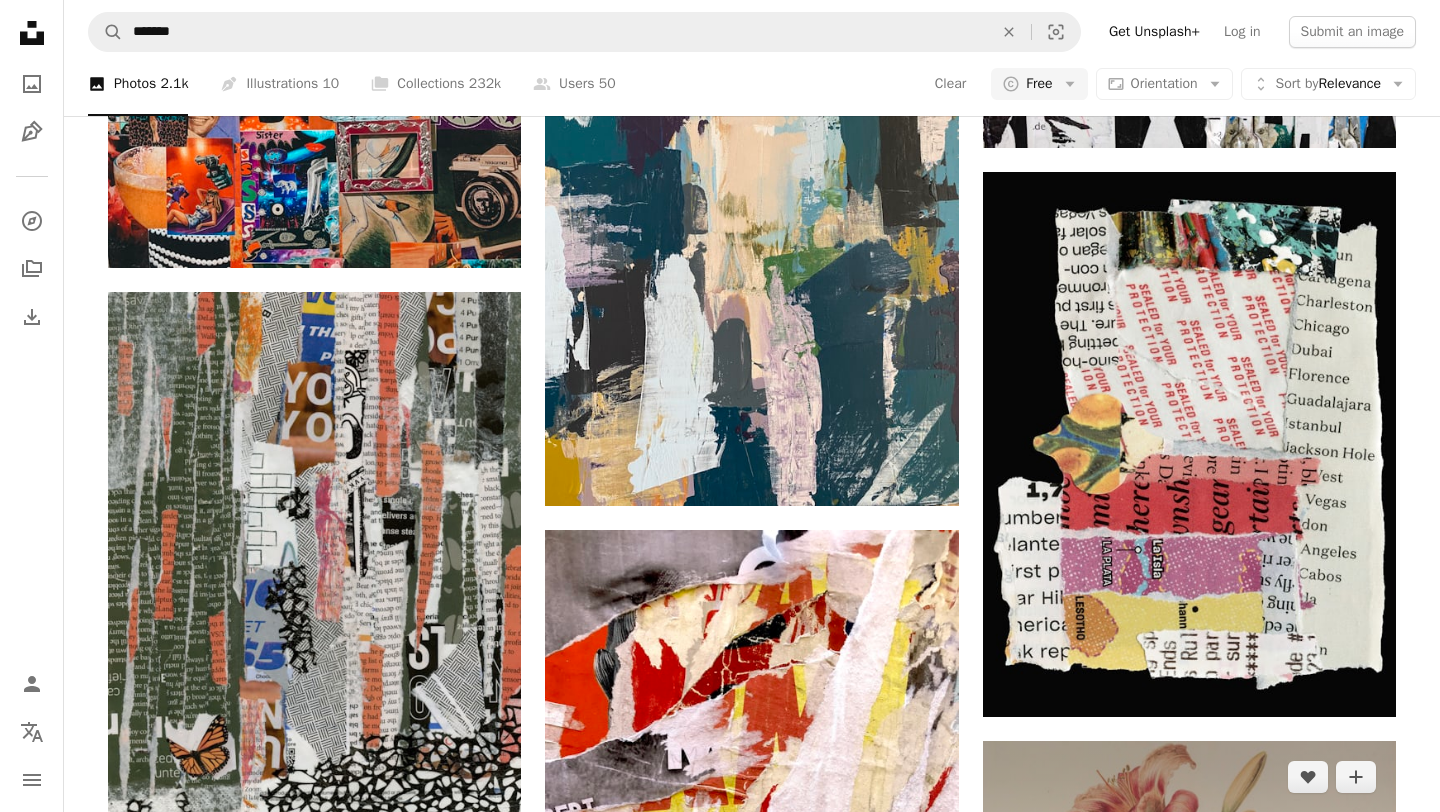 click at bounding box center (1189, 1023) 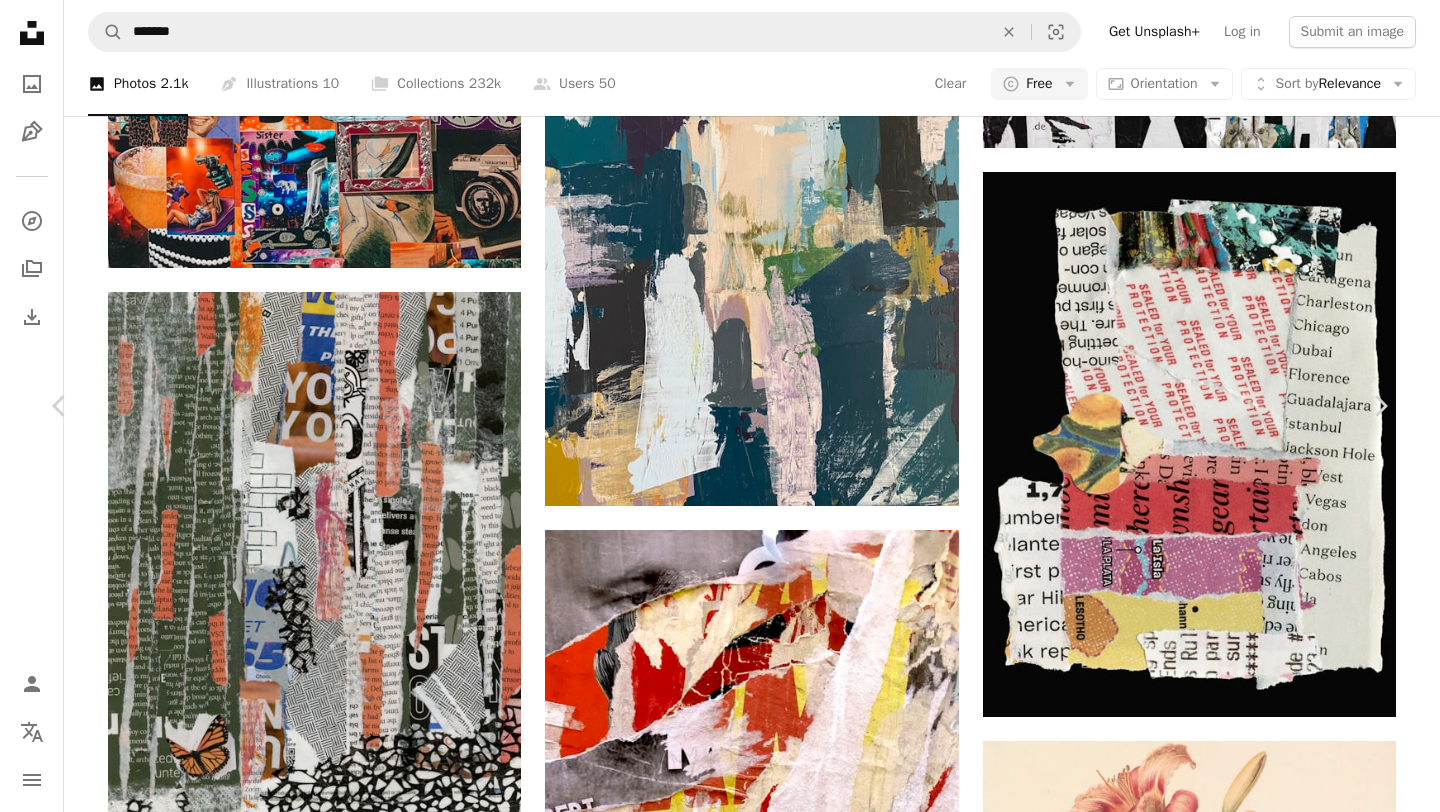 scroll, scrollTop: 2370, scrollLeft: 0, axis: vertical 